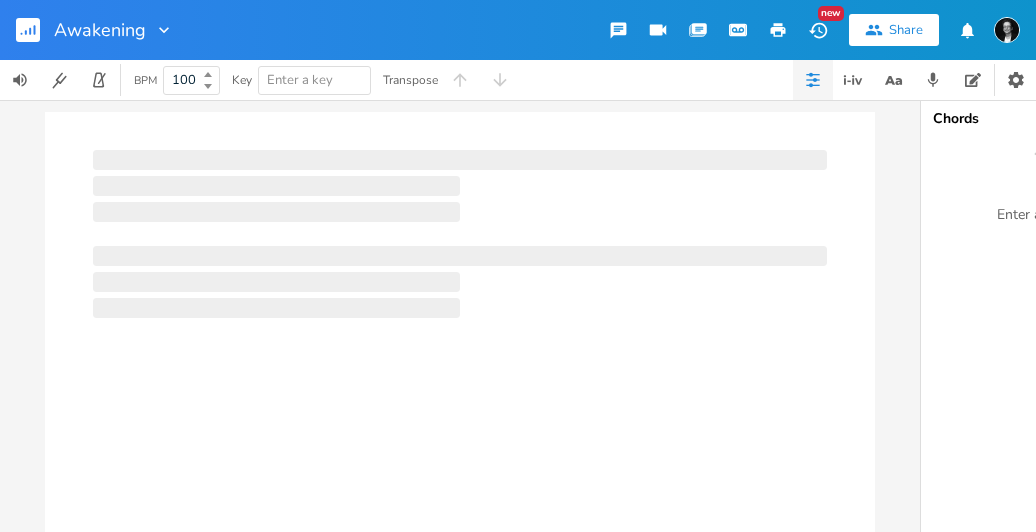 scroll, scrollTop: 0, scrollLeft: 0, axis: both 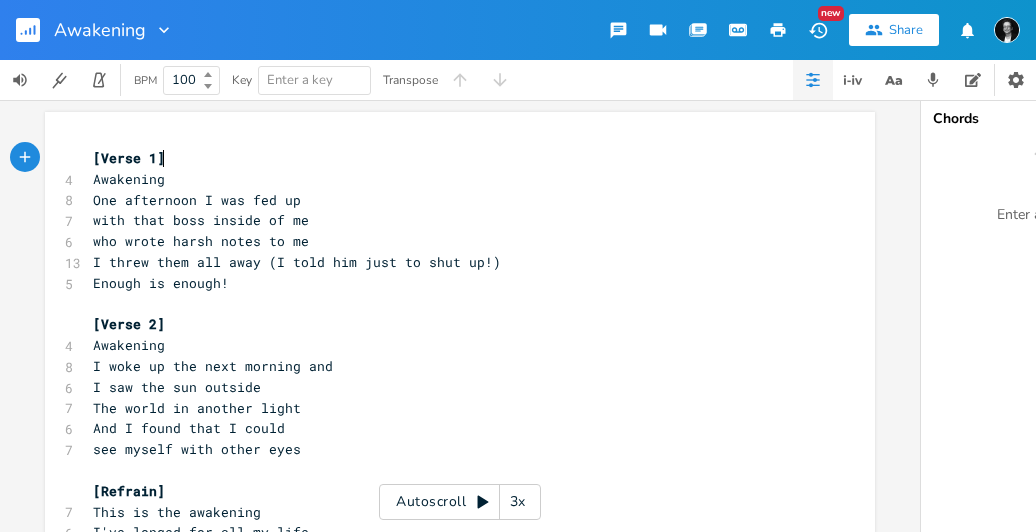 click on "[Verse 1]" at bounding box center [450, 158] 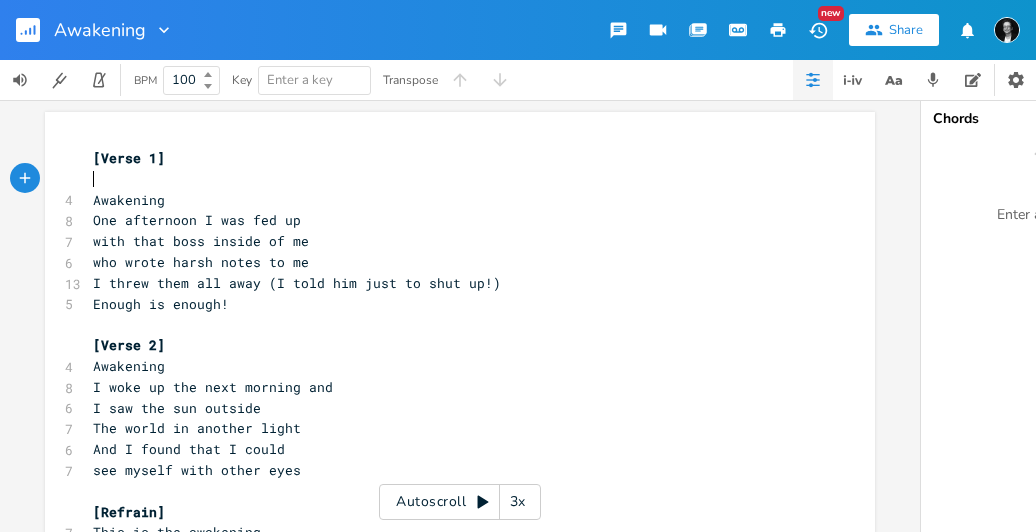 type on "F" 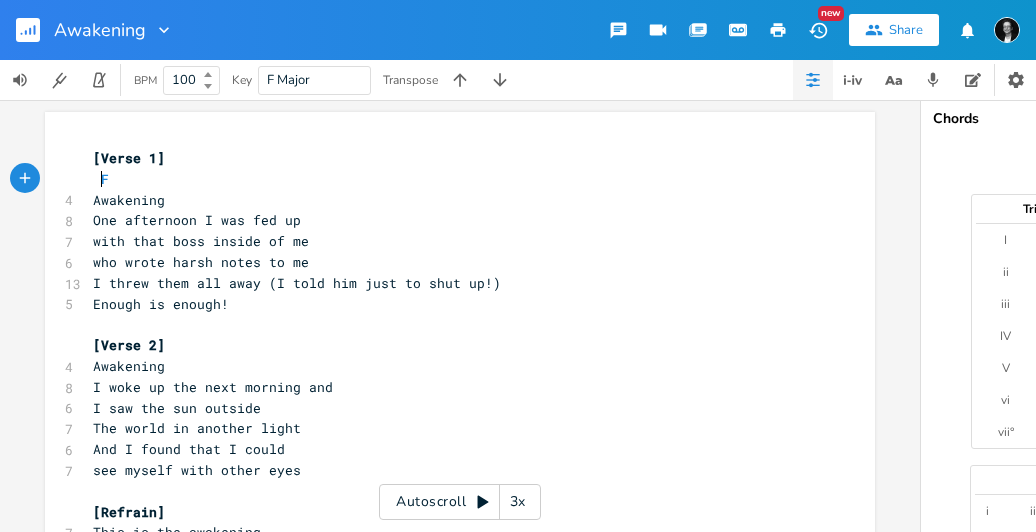 scroll, scrollTop: 0, scrollLeft: 6, axis: horizontal 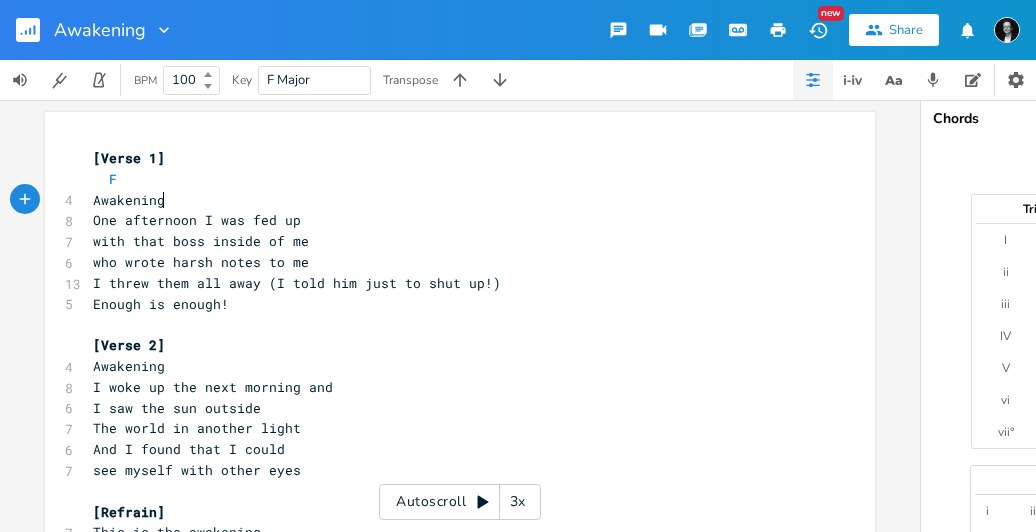 click on "Awakening" at bounding box center (450, 200) 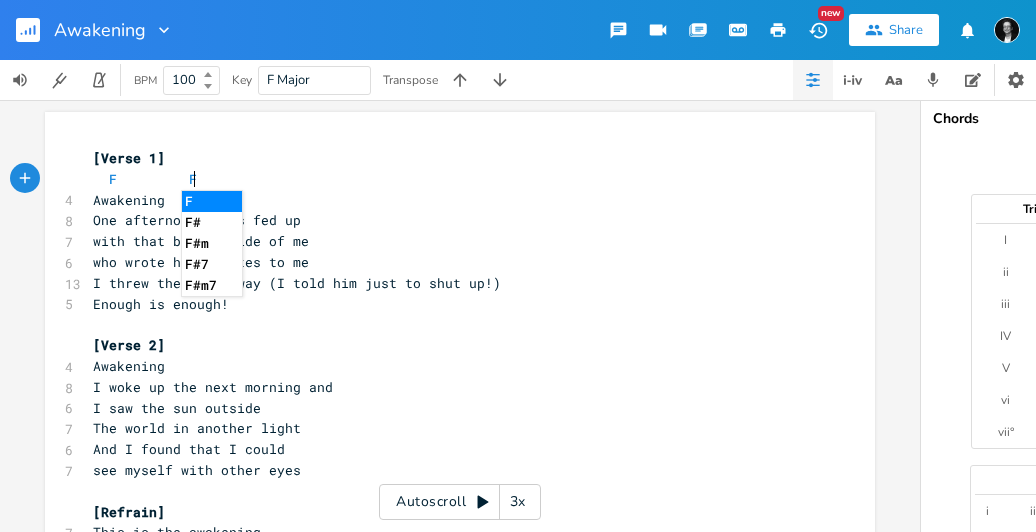 type on "Fmah7" 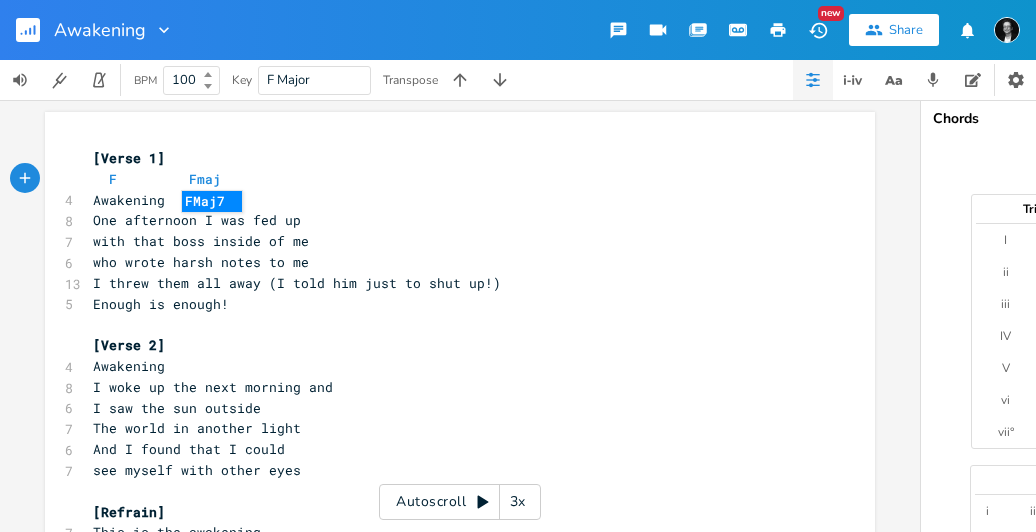 type on "j7" 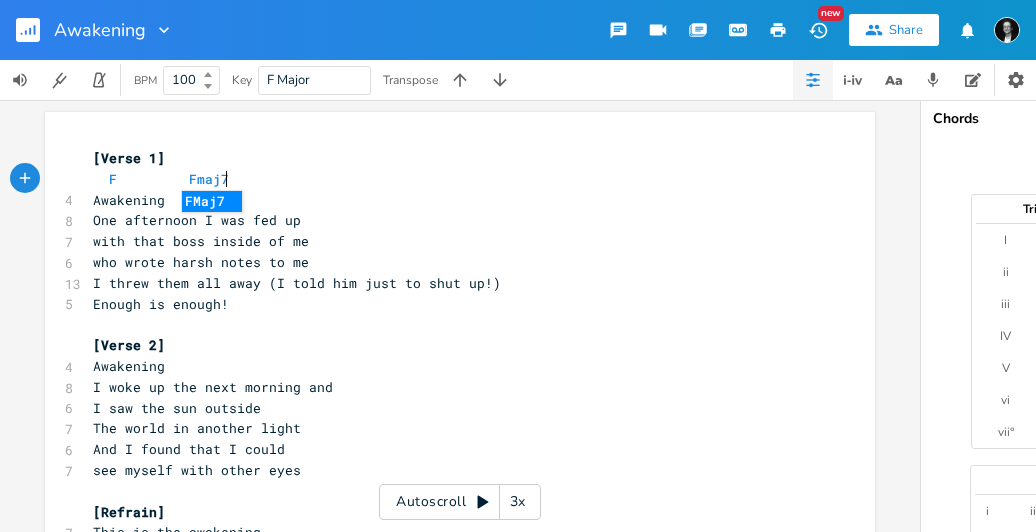click on "with that boss inside of me" at bounding box center [450, 241] 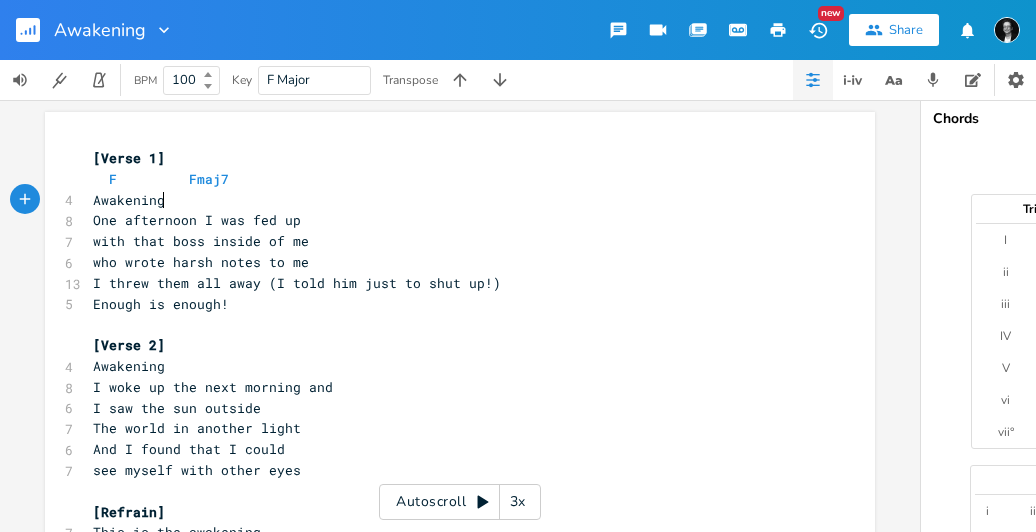 click on "Awakening" at bounding box center [450, 200] 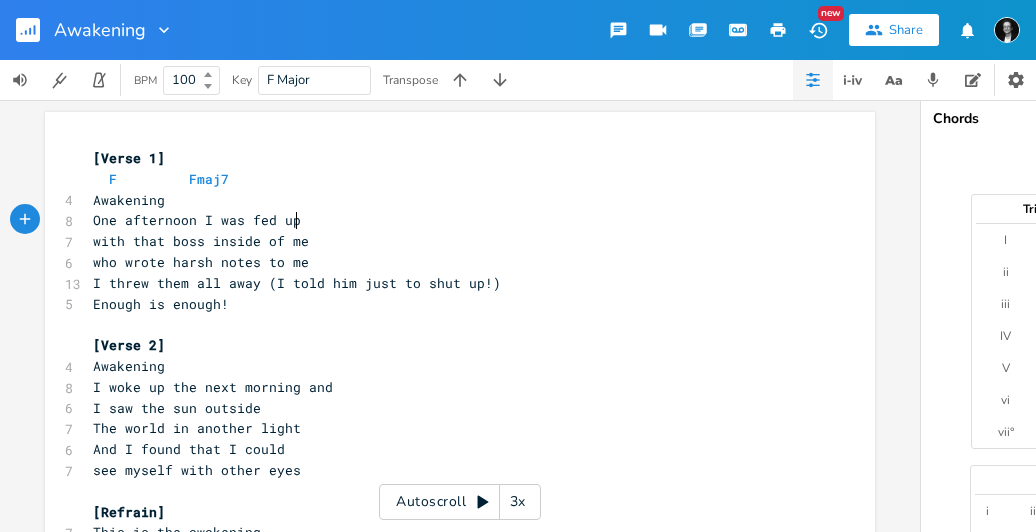 click on "One afternoon I was fed up" at bounding box center [450, 220] 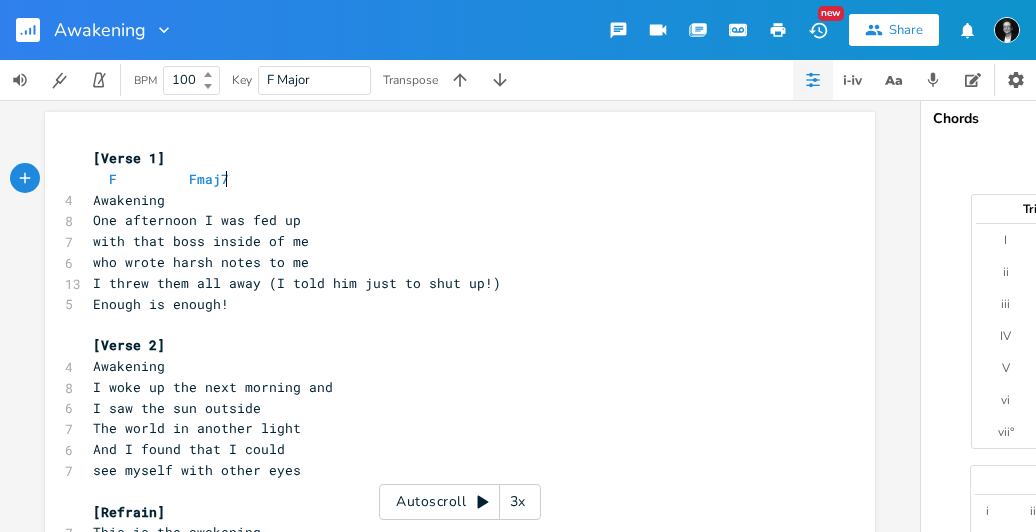 click on "F             Fmaj7" at bounding box center (450, 179) 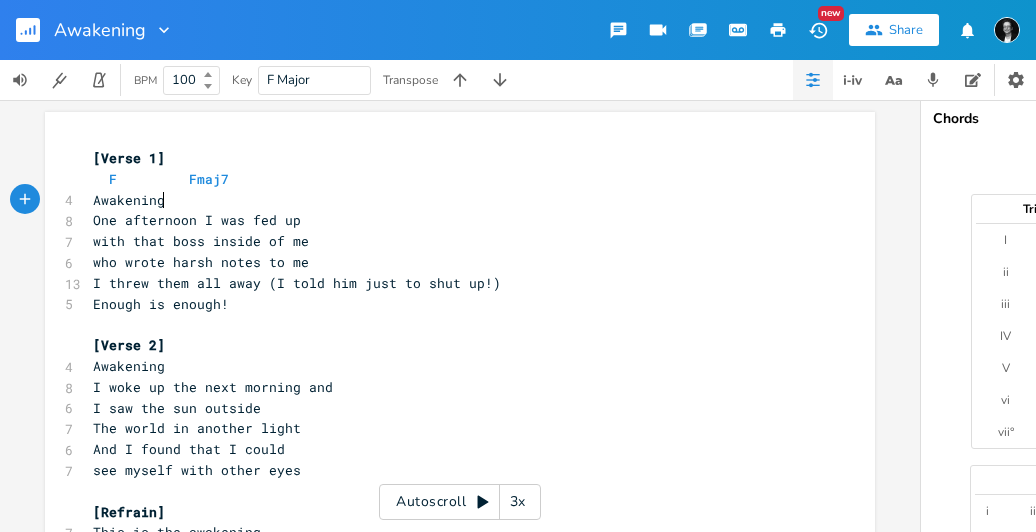 click on "Awakening" at bounding box center [450, 200] 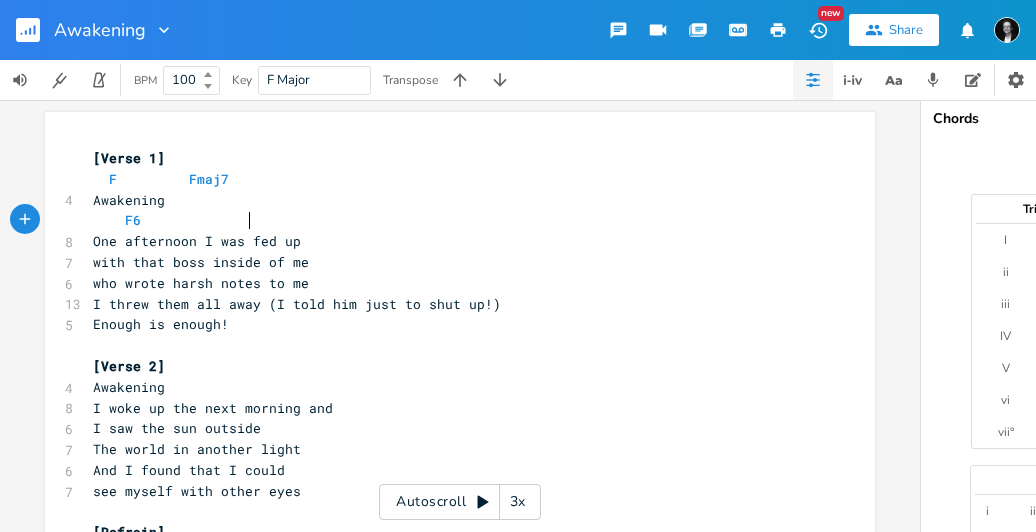 scroll, scrollTop: 0, scrollLeft: 62, axis: horizontal 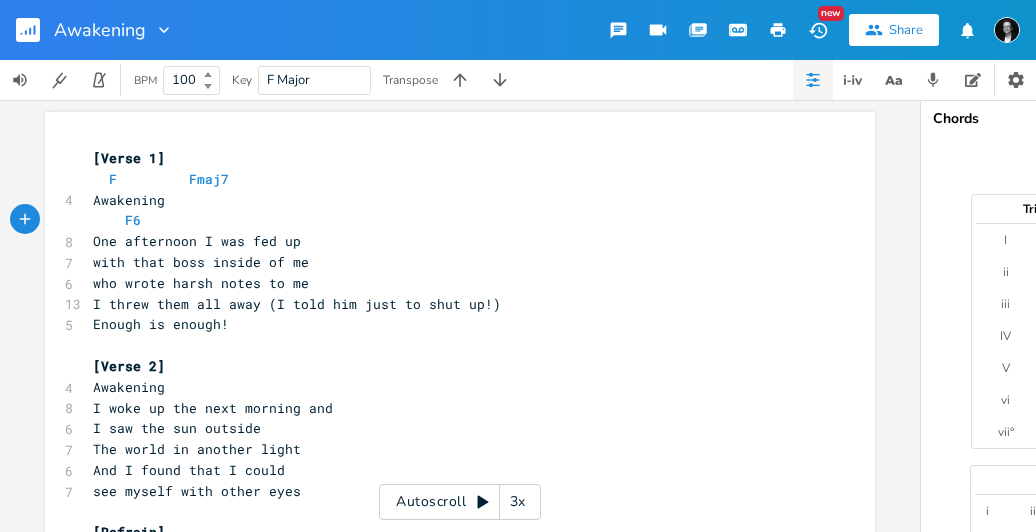 type on "F6" 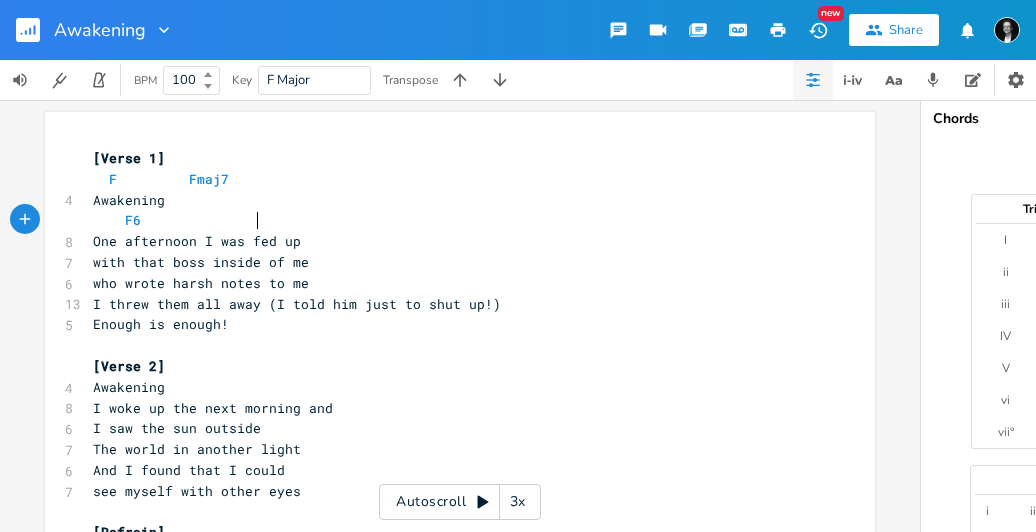 scroll, scrollTop: 0, scrollLeft: 3, axis: horizontal 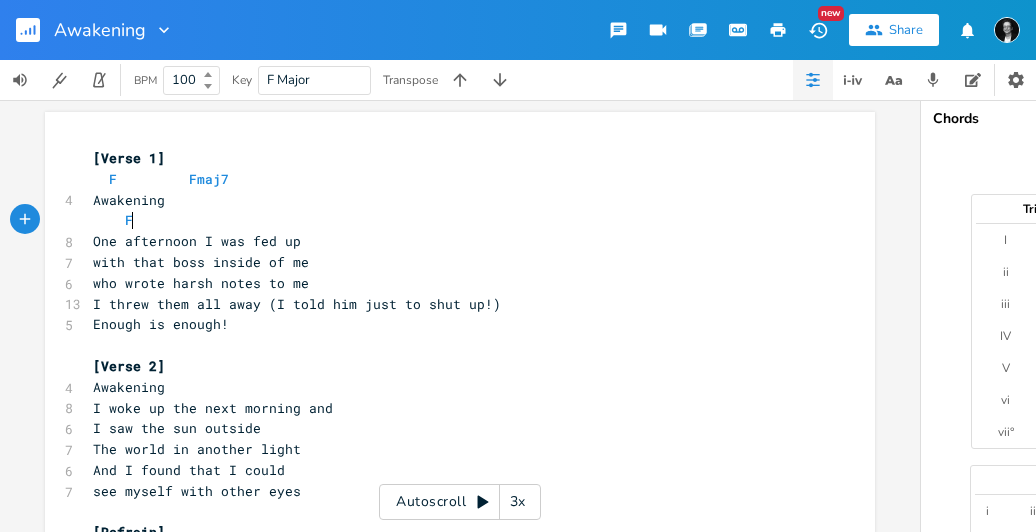 type on "7" 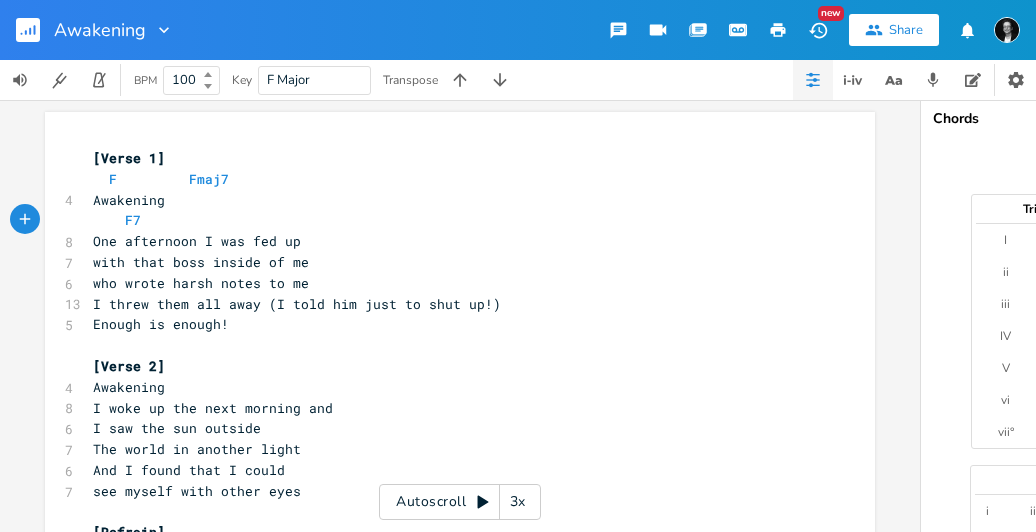 click on "One afternoon I was fed up" at bounding box center [450, 241] 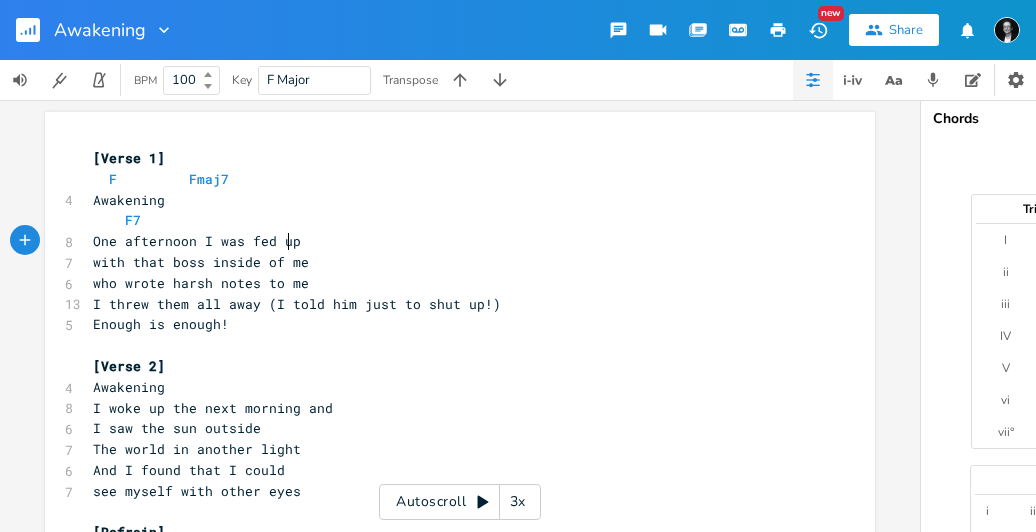 click on "One afternoon I was fed up" at bounding box center (197, 241) 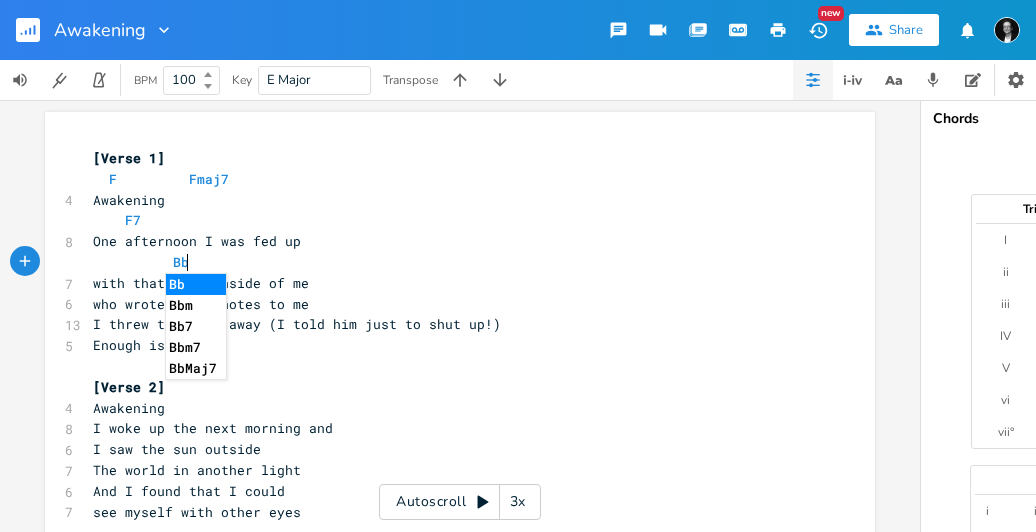 scroll, scrollTop: 0, scrollLeft: 23, axis: horizontal 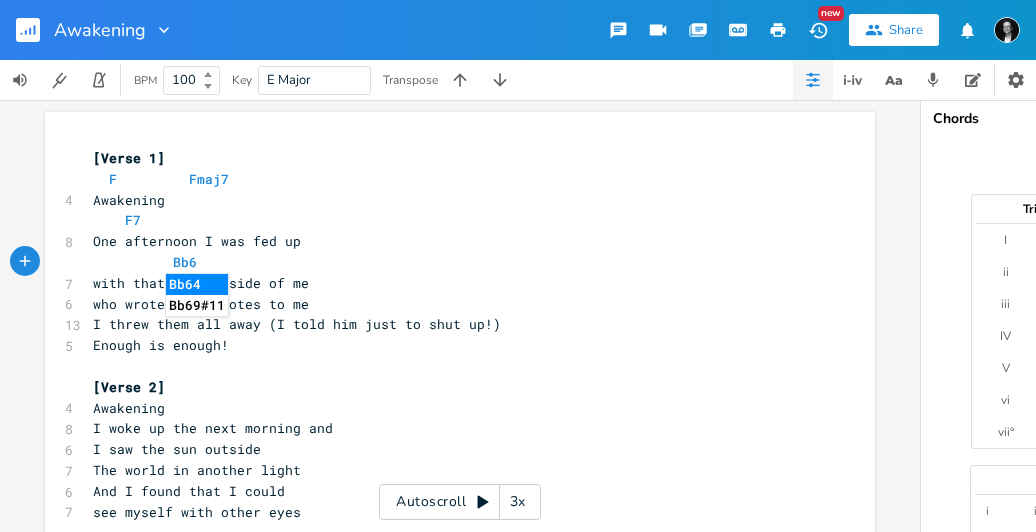 type on "Bb6" 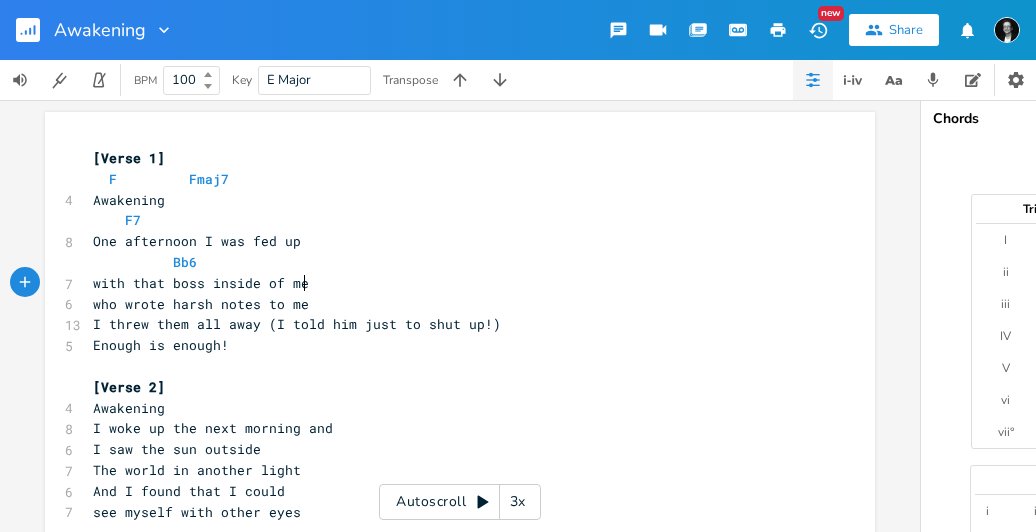 click on "with that boss inside of me" at bounding box center (450, 283) 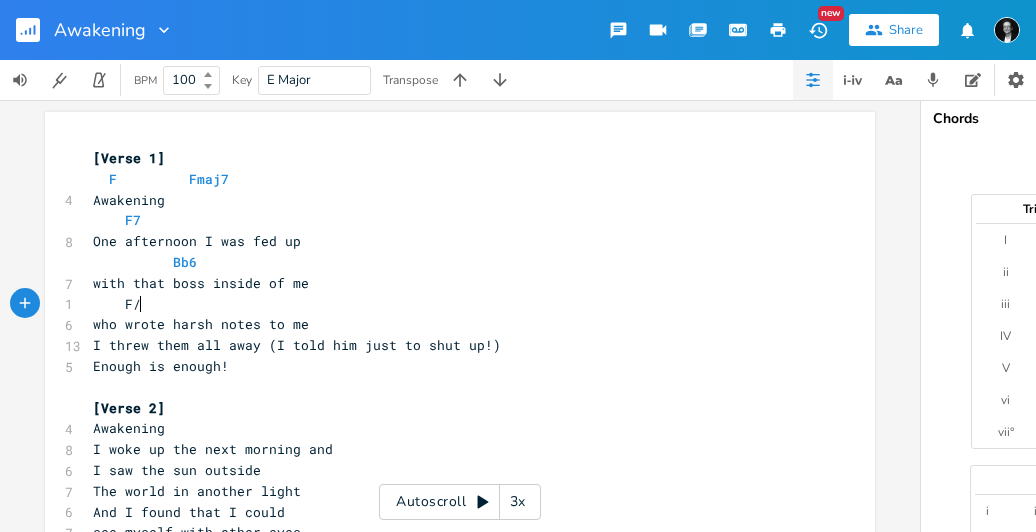 type on "F/a" 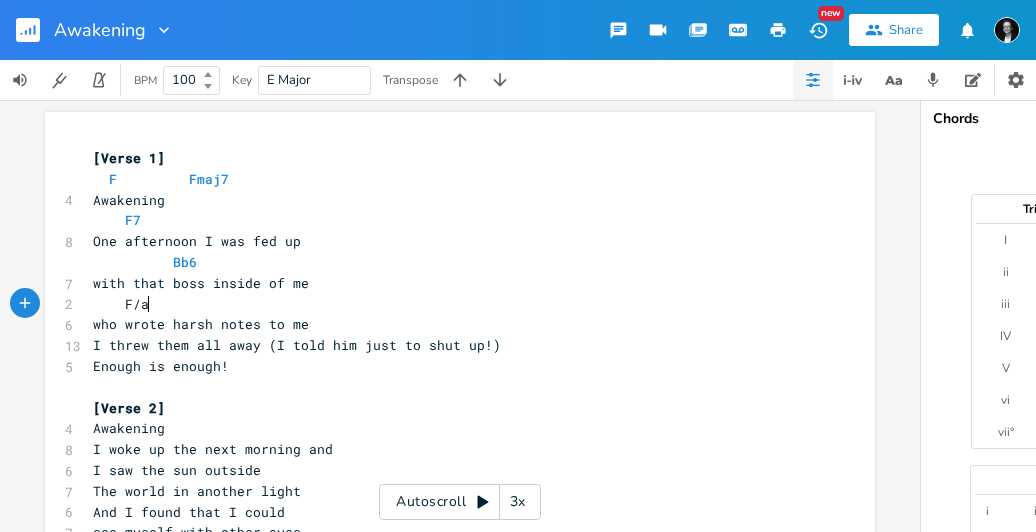 scroll, scrollTop: 0, scrollLeft: 15, axis: horizontal 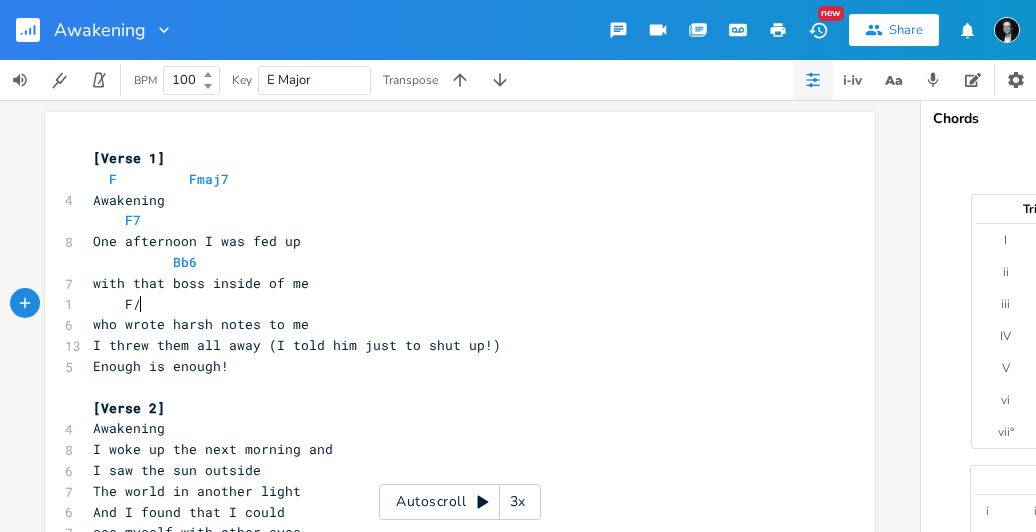 type on "A" 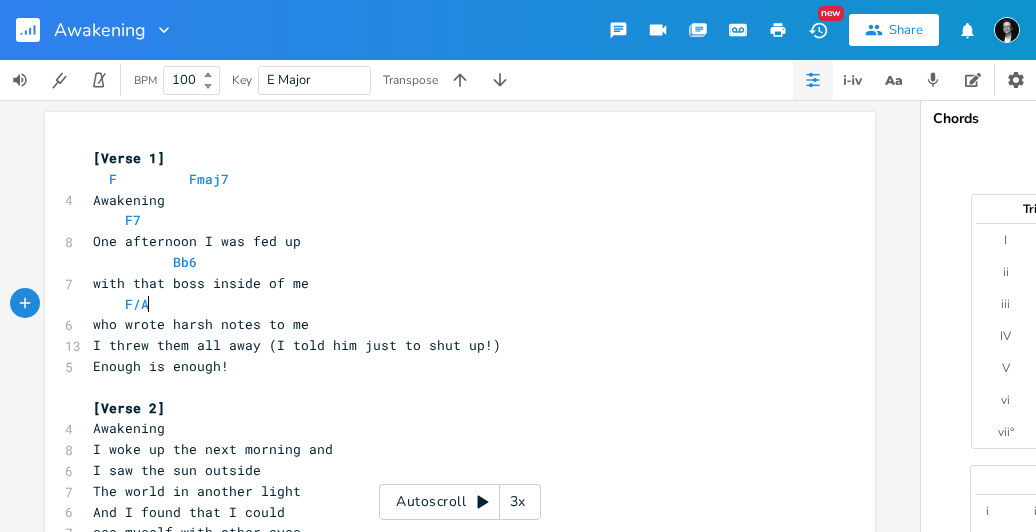 click on "F/A" at bounding box center (450, 304) 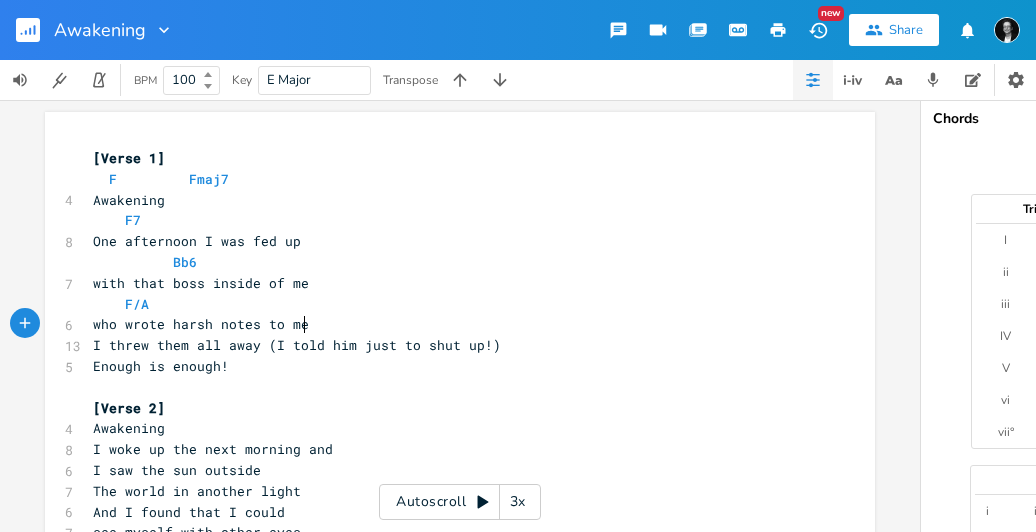 click on "who wrote harsh notes to me" at bounding box center (450, 324) 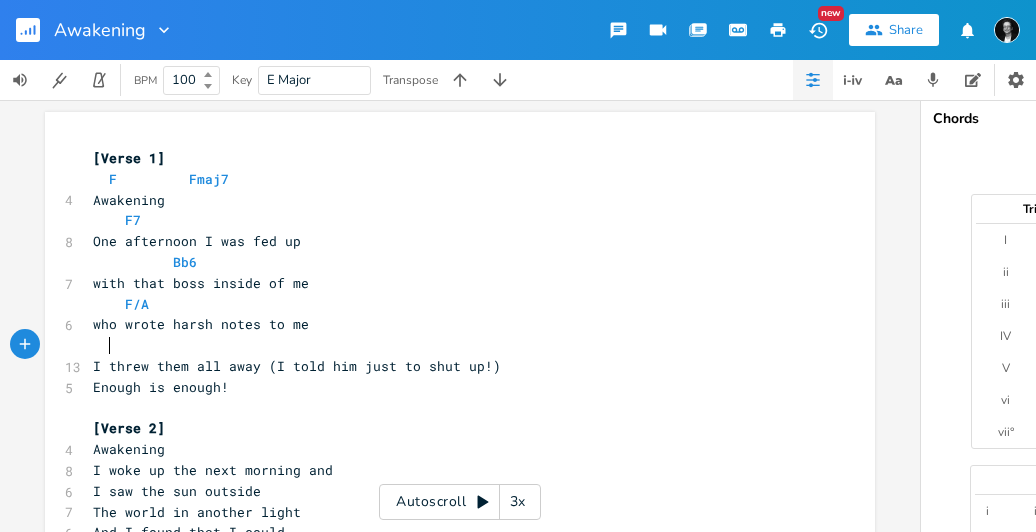 scroll, scrollTop: 0, scrollLeft: 9, axis: horizontal 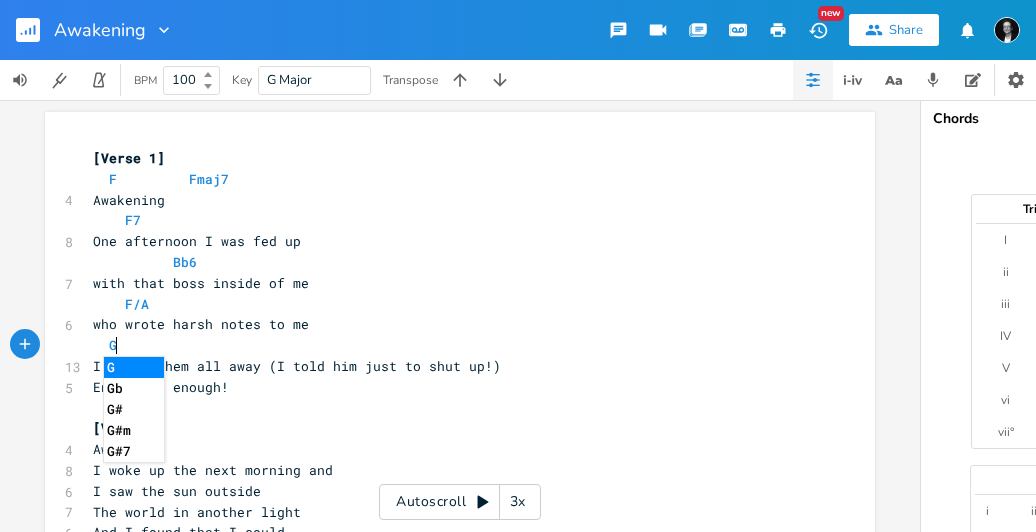 type on "Gm" 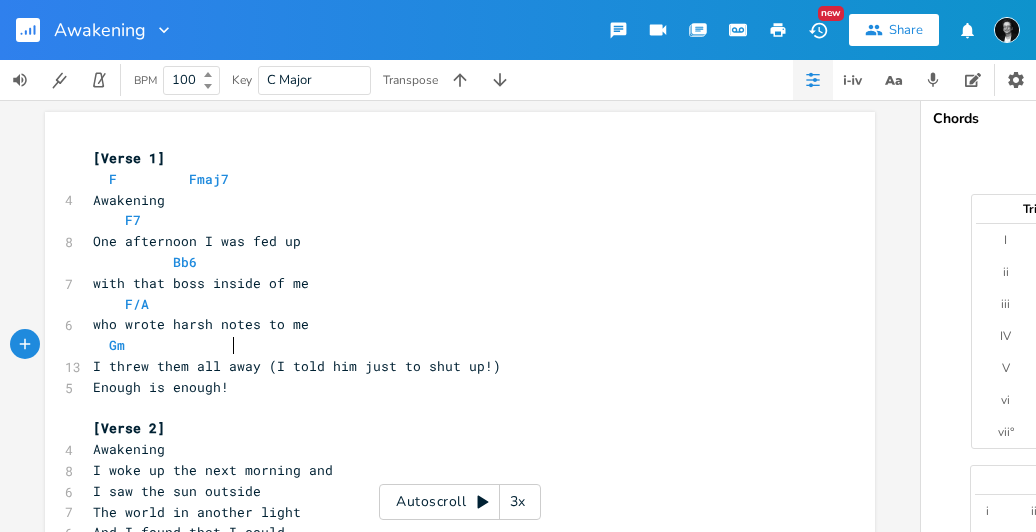 scroll, scrollTop: 0, scrollLeft: 9, axis: horizontal 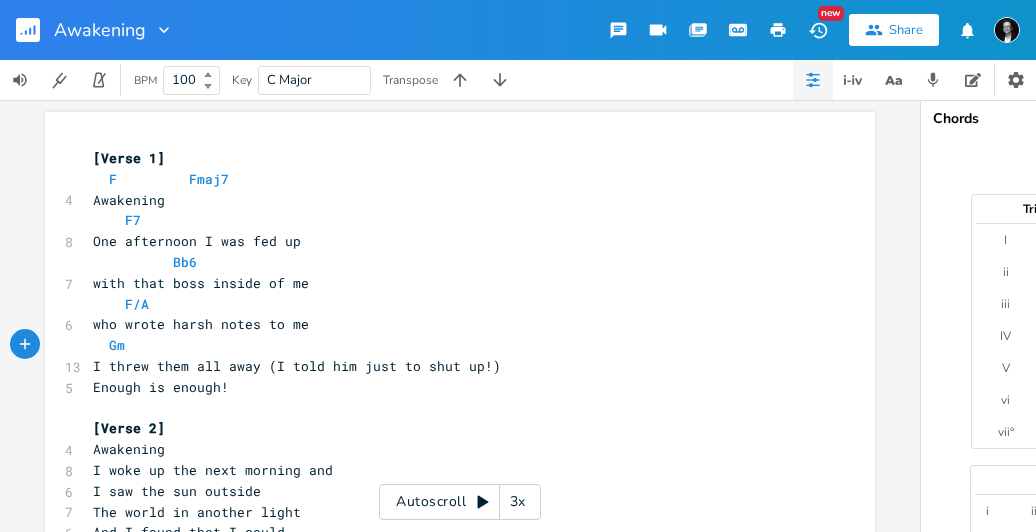 type on "C" 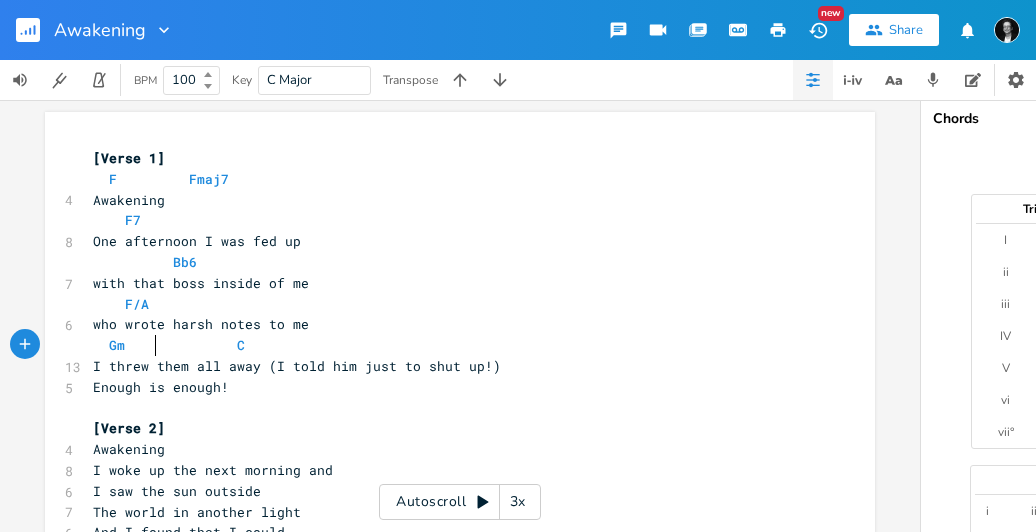 click at bounding box center (173, 345) 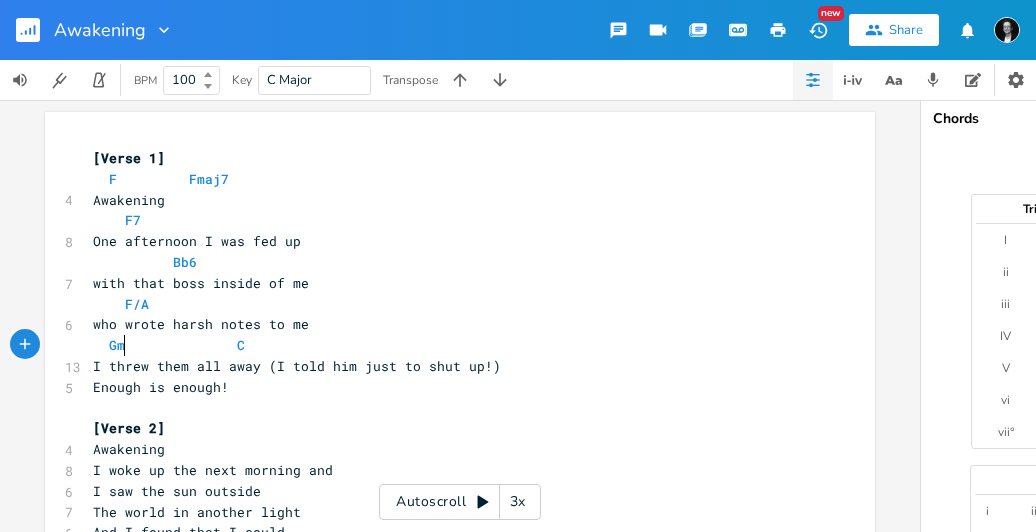 click at bounding box center (141, 345) 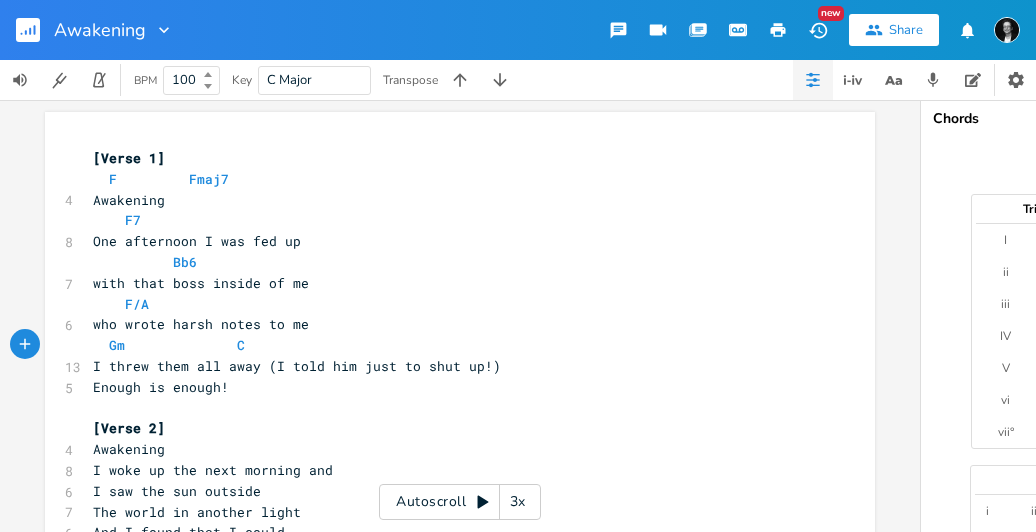 type on "/" 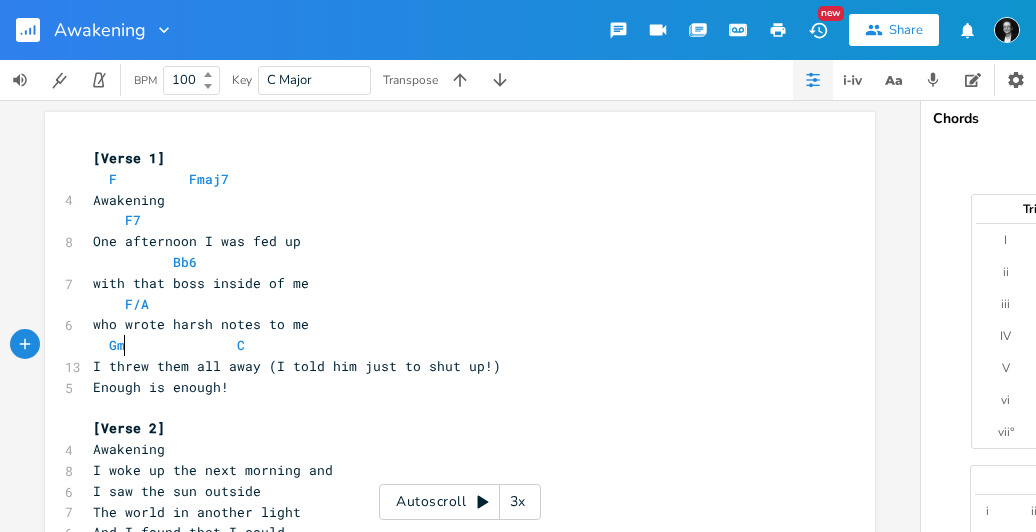 type on "7" 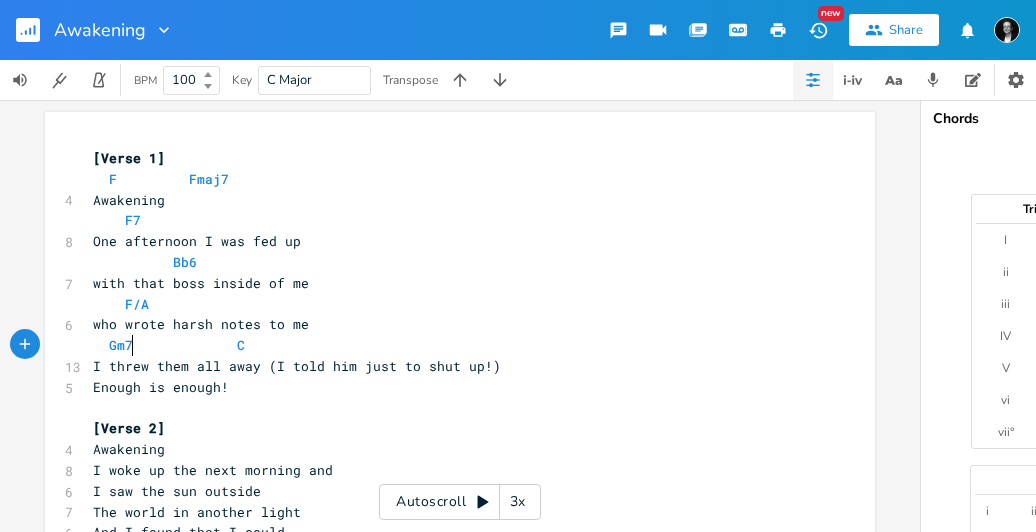 scroll, scrollTop: 0, scrollLeft: 6, axis: horizontal 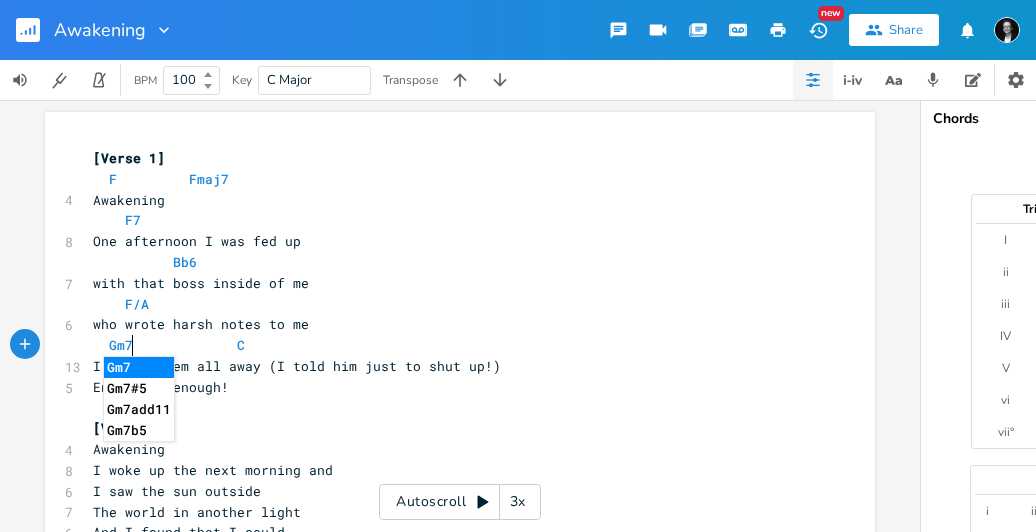 click on "Gm7                  C" at bounding box center (450, 345) 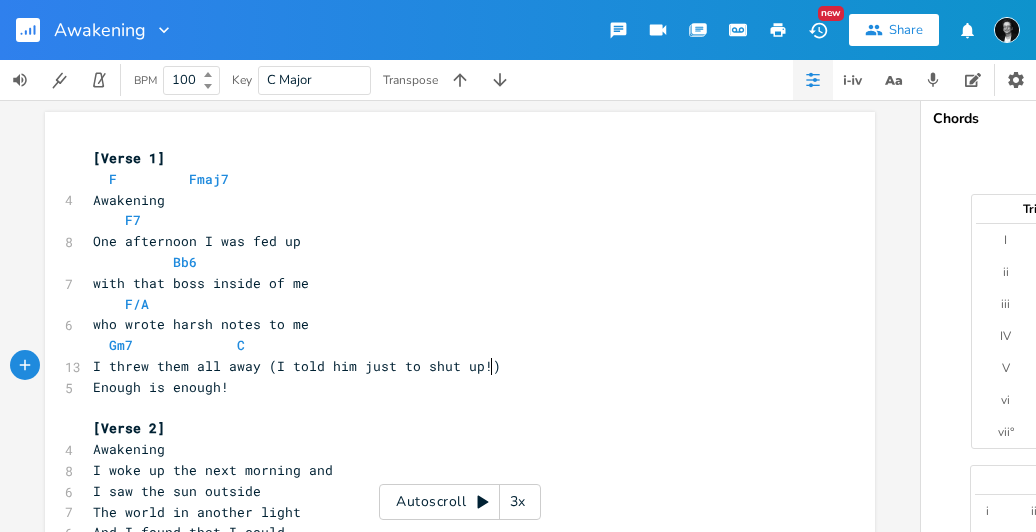 click on "I threw them all away (I told him just to shut up!)" at bounding box center (450, 366) 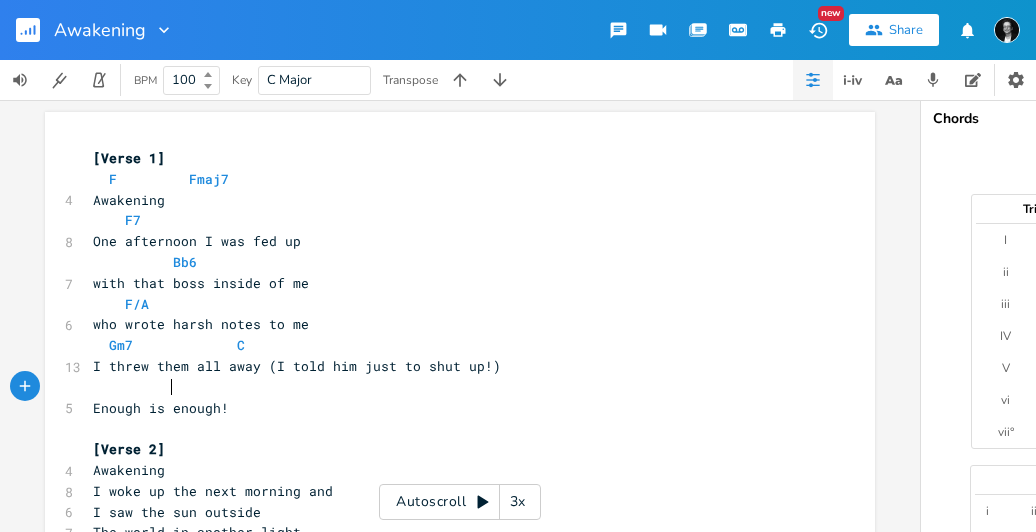 scroll, scrollTop: 0, scrollLeft: 8, axis: horizontal 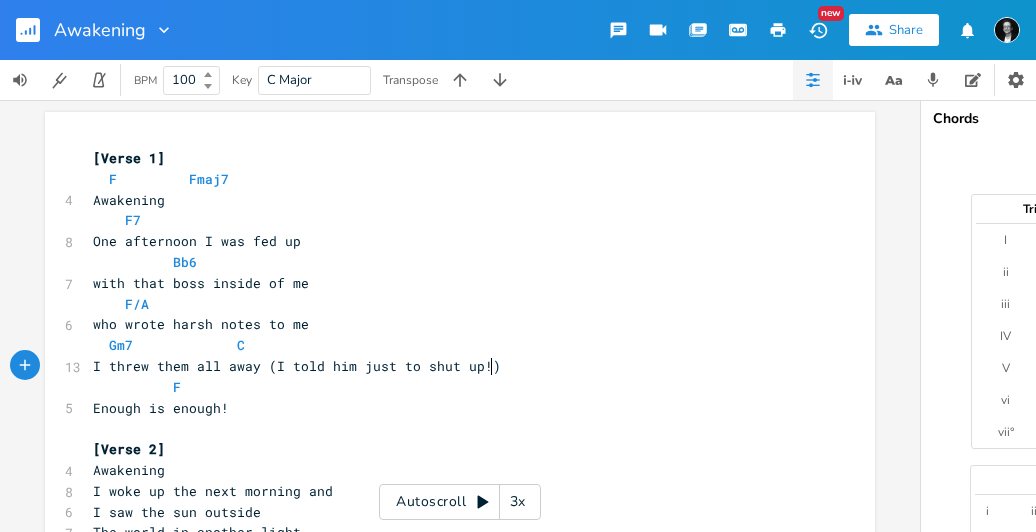 click on "I threw them all away (I told him just to shut up!)" at bounding box center [450, 366] 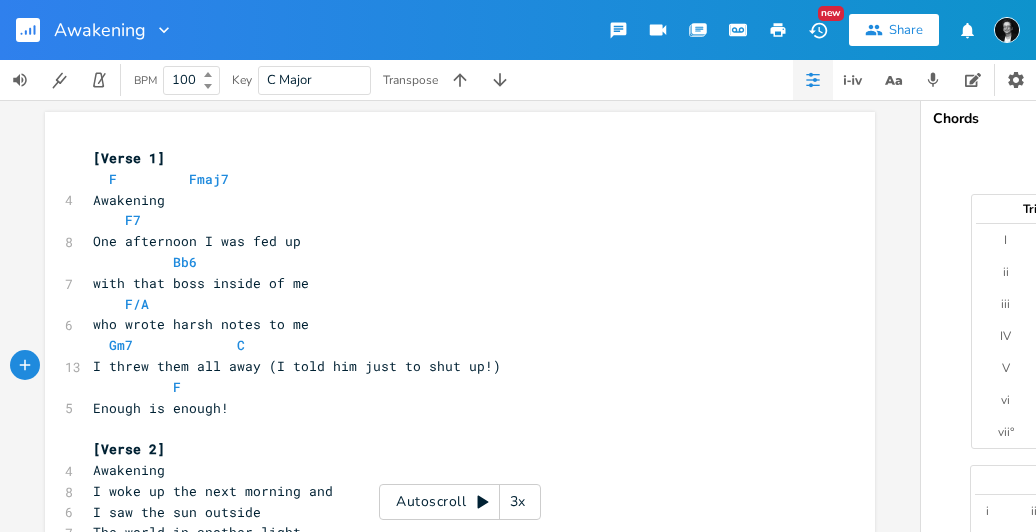 scroll, scrollTop: 21, scrollLeft: 0, axis: vertical 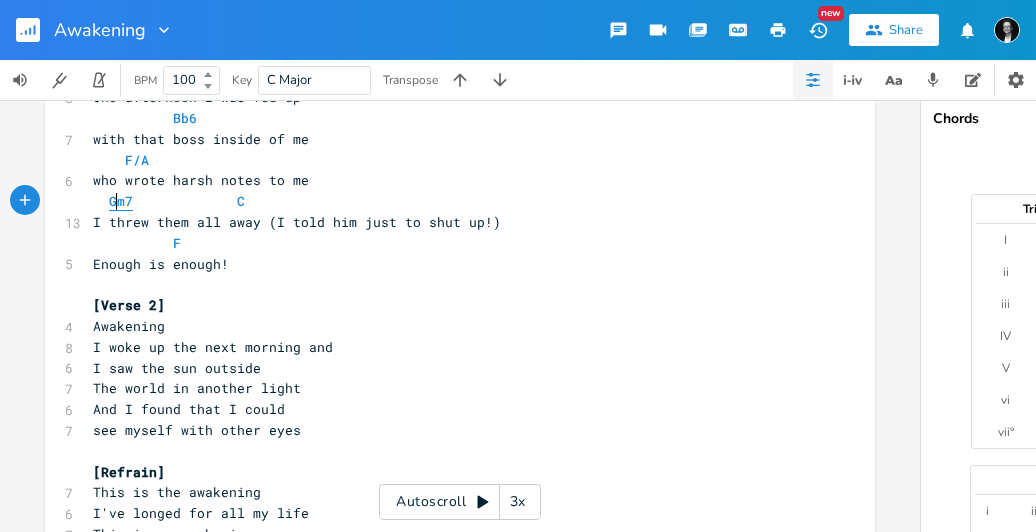 click on "Gm7" at bounding box center [121, 201] 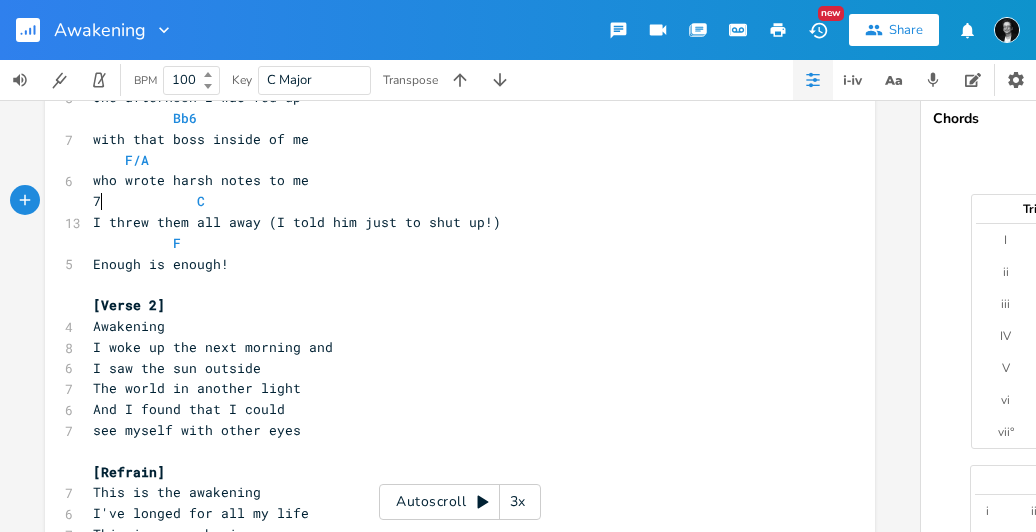 type on "C" 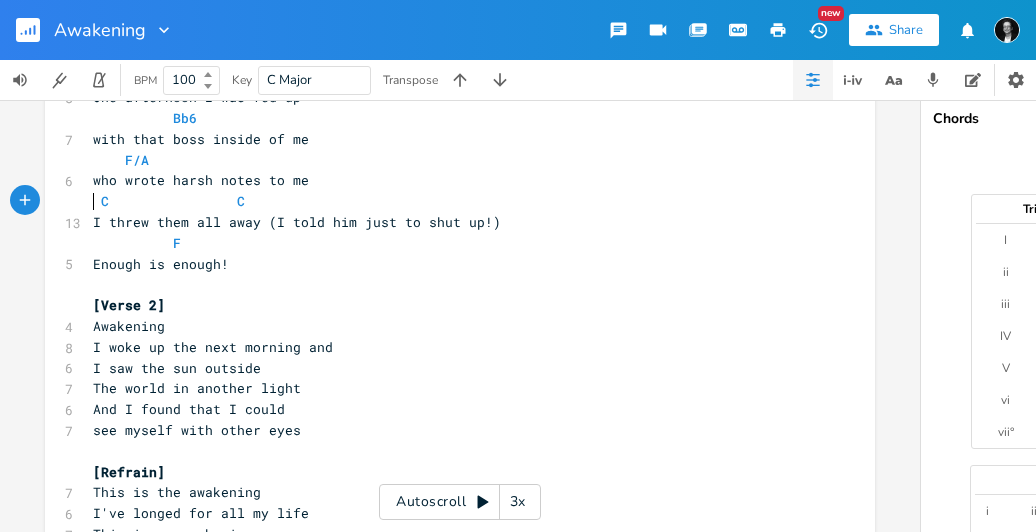 click on "C                      C" at bounding box center (450, 201) 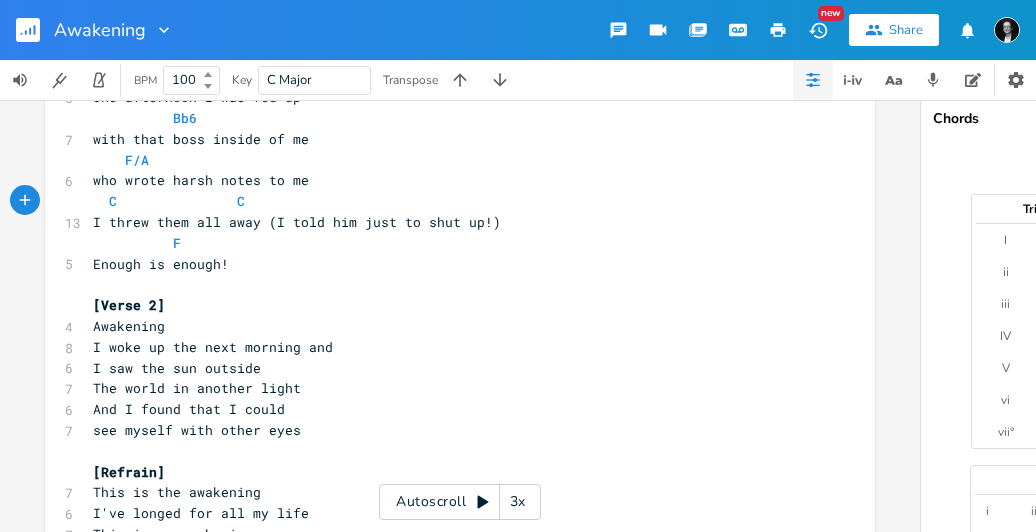 scroll, scrollTop: 0, scrollLeft: 6, axis: horizontal 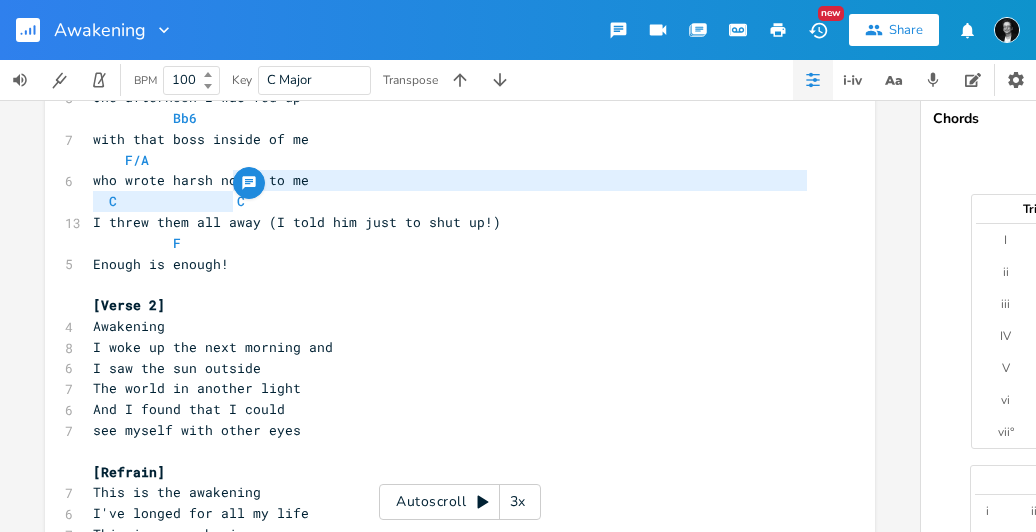 type on "u" 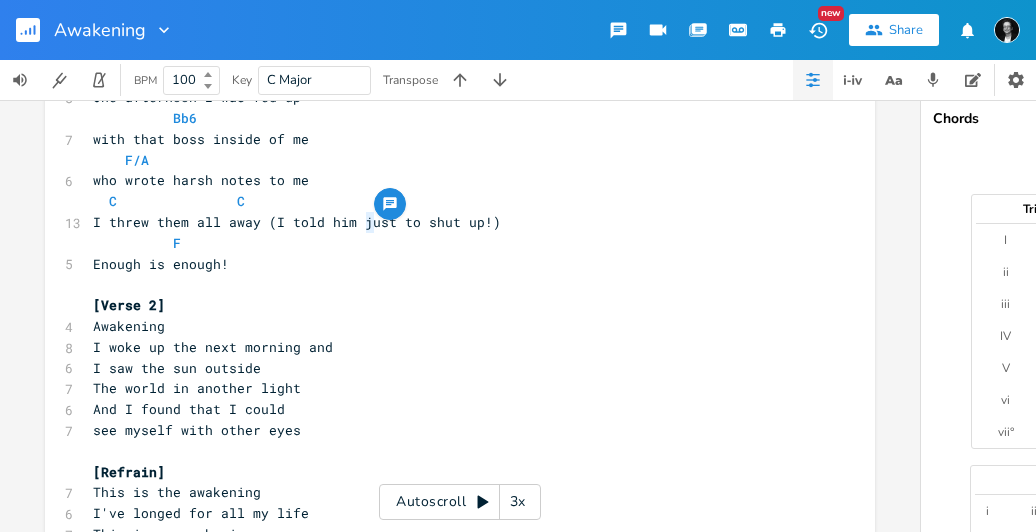 click on "I woke up the next morning and" at bounding box center [450, 347] 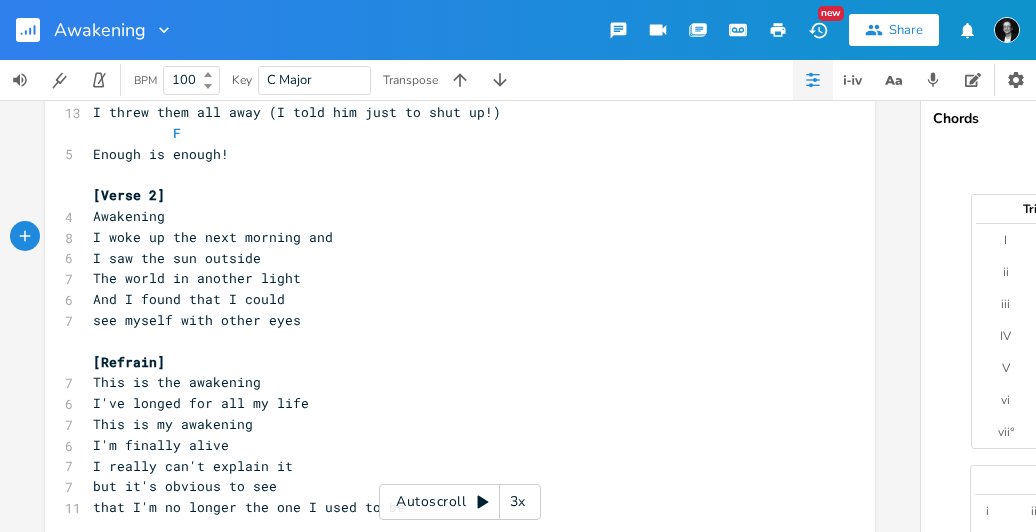 scroll, scrollTop: 262, scrollLeft: 0, axis: vertical 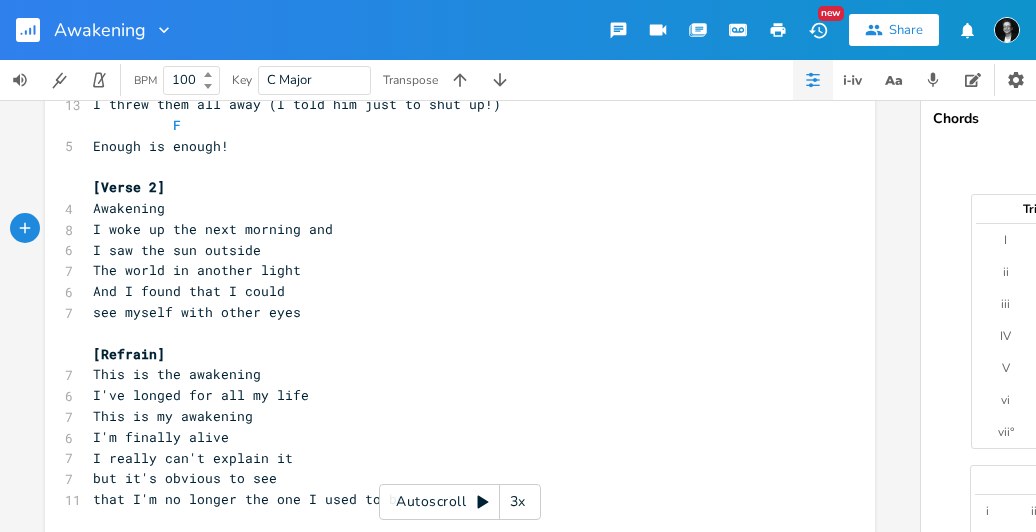 click on "[Refrain]" at bounding box center [450, 354] 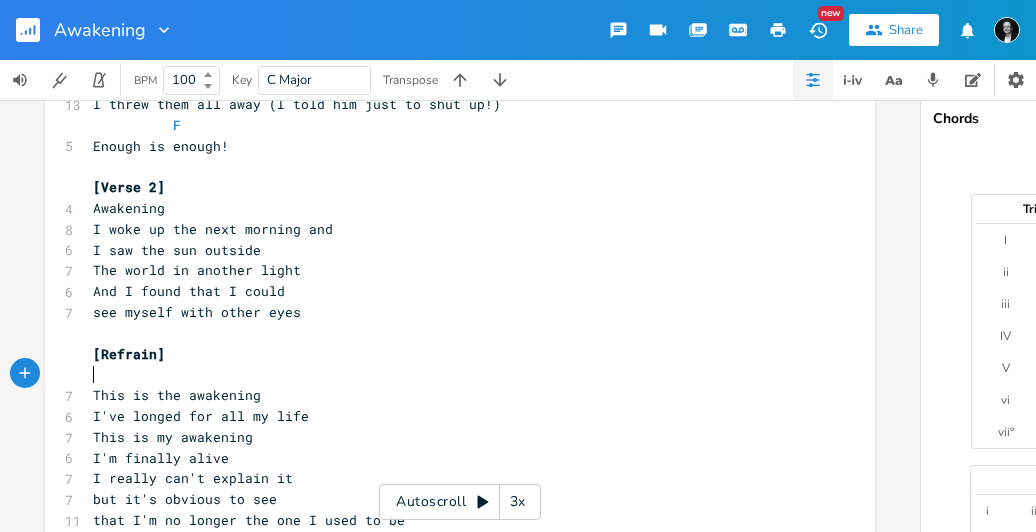 type on "F" 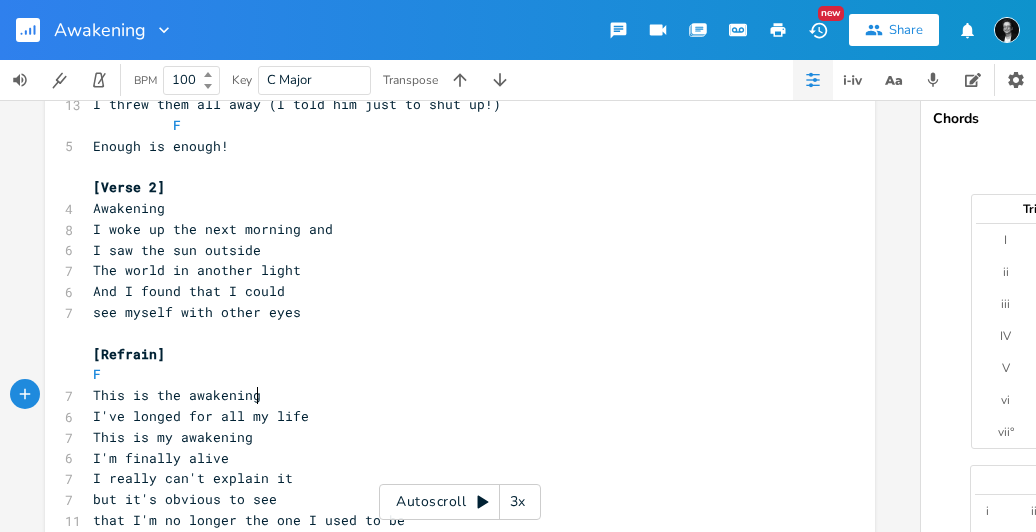 click on "This is the awakening" at bounding box center [450, 395] 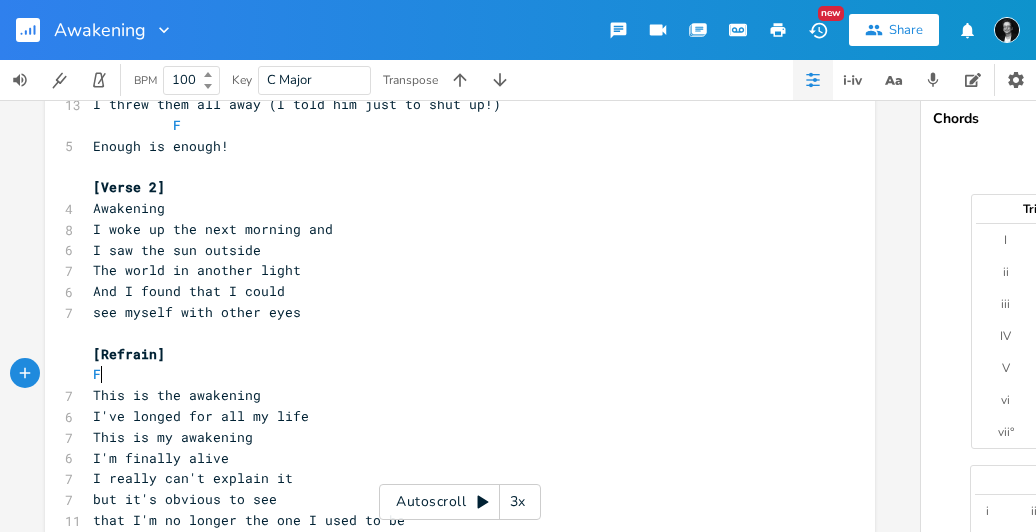 click on "F" at bounding box center [450, 374] 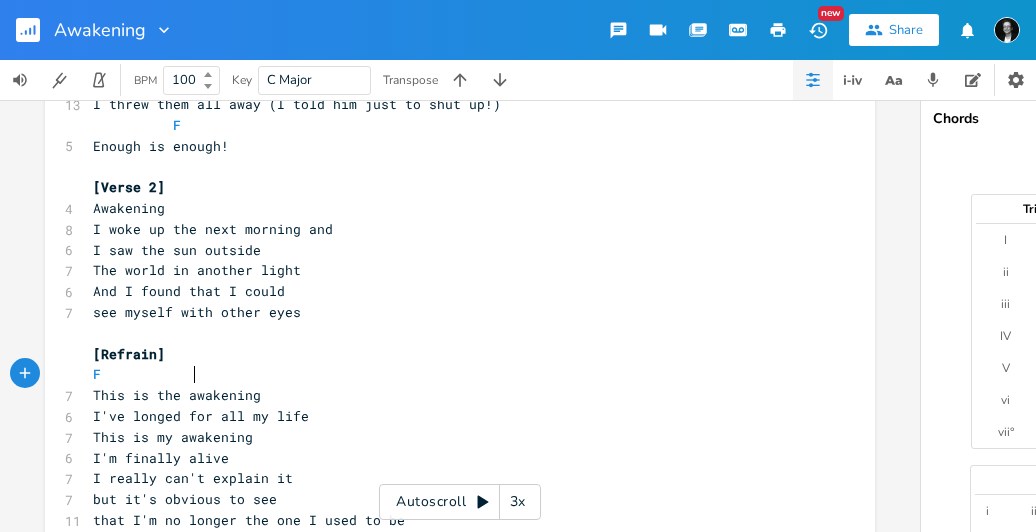 scroll, scrollTop: 0, scrollLeft: 5, axis: horizontal 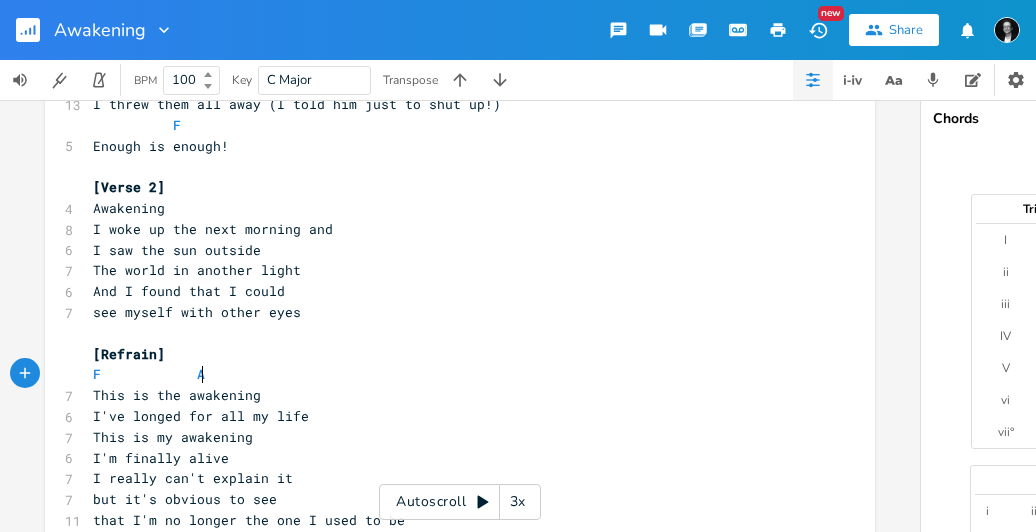 type on "AA" 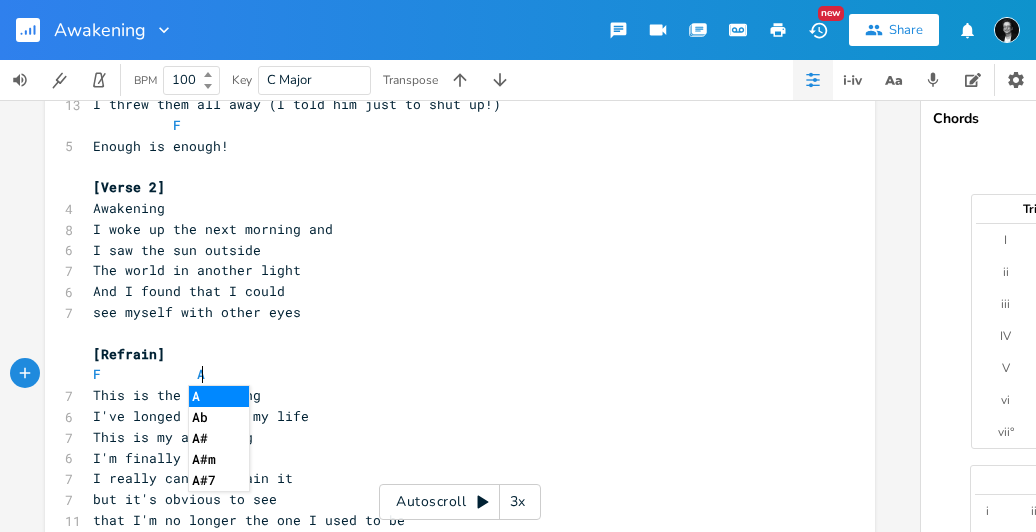 scroll, scrollTop: 0, scrollLeft: 3, axis: horizontal 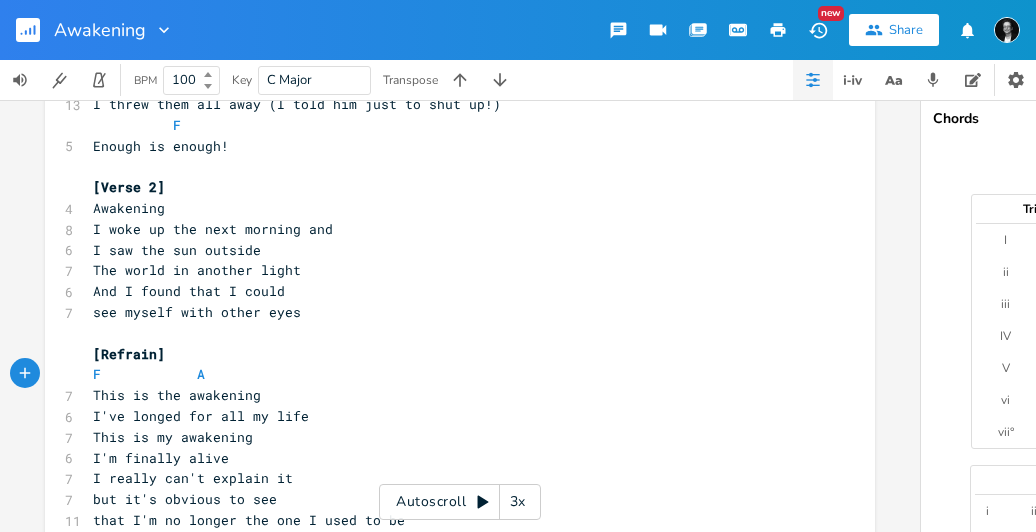 click on "This is the awakening" at bounding box center [450, 395] 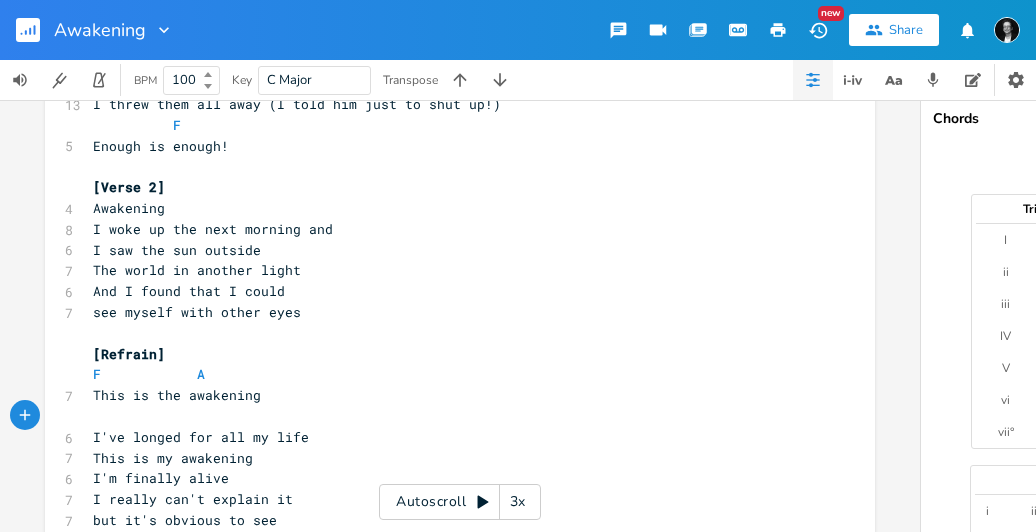 scroll, scrollTop: 0, scrollLeft: 11, axis: horizontal 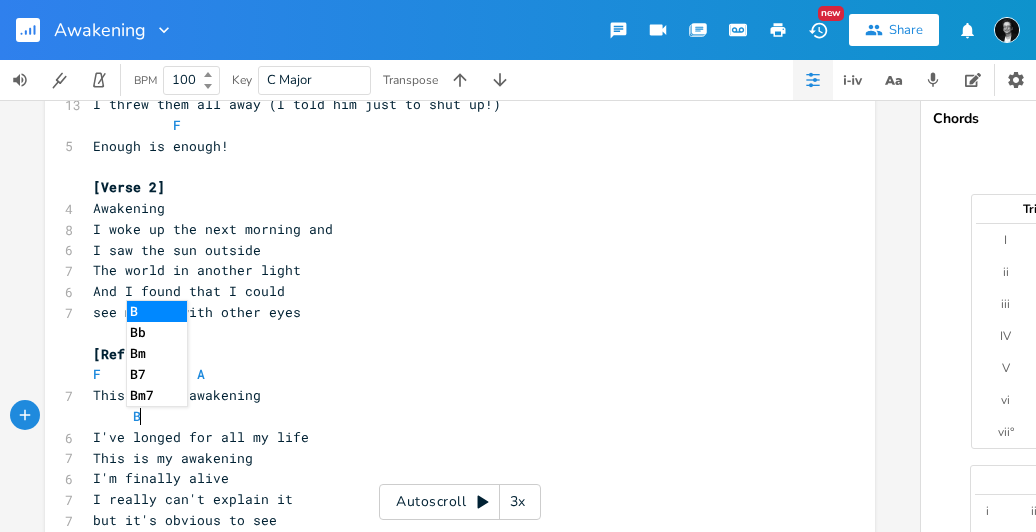 type on "Bb" 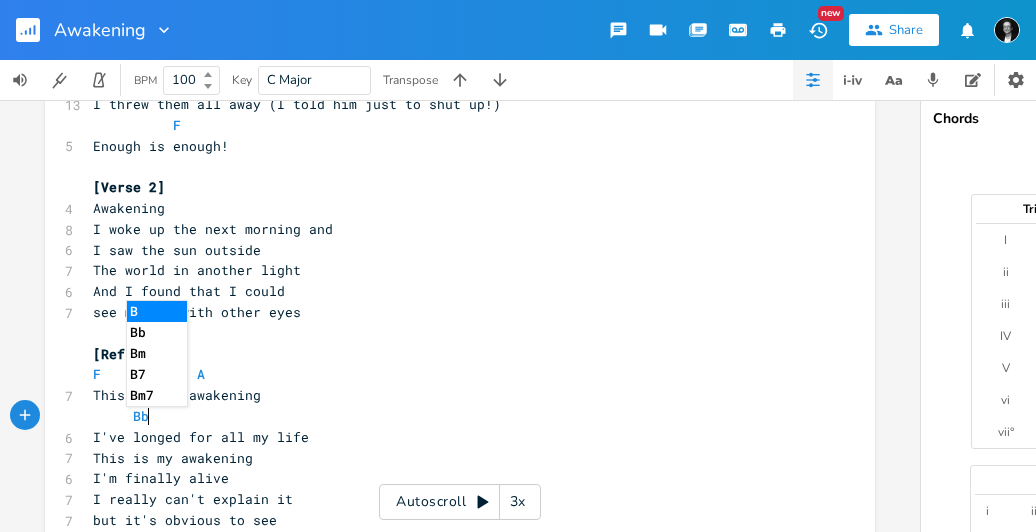 scroll, scrollTop: 0, scrollLeft: 18, axis: horizontal 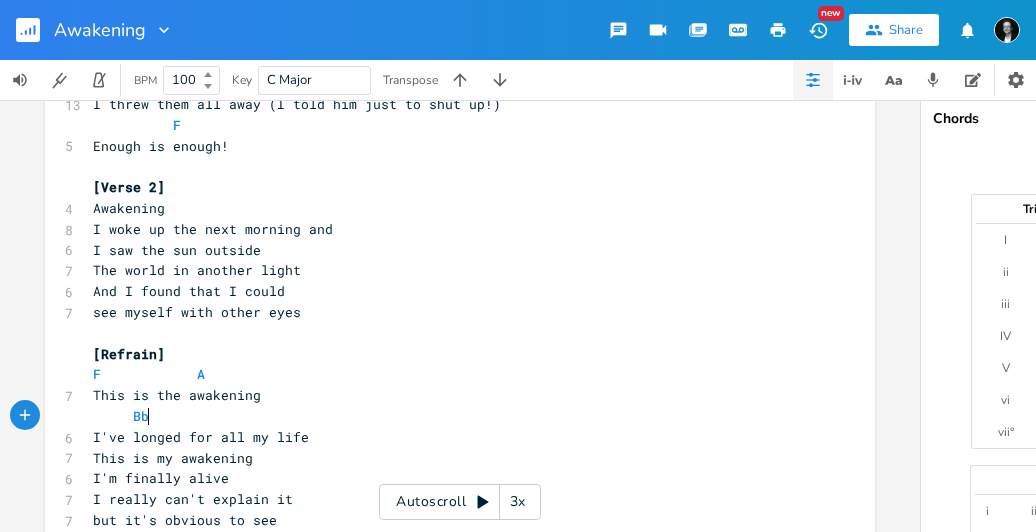 click on "Bb" at bounding box center (450, 416) 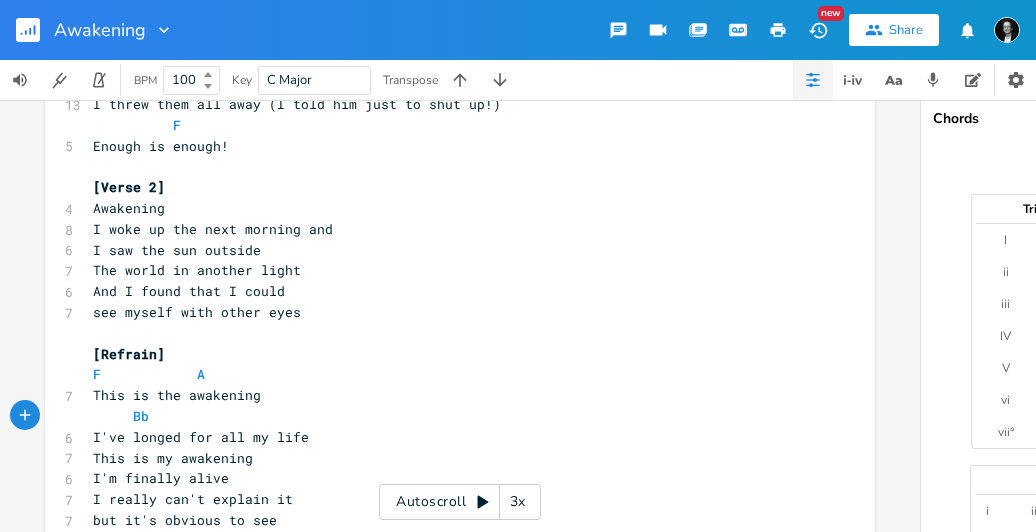 type on "F" 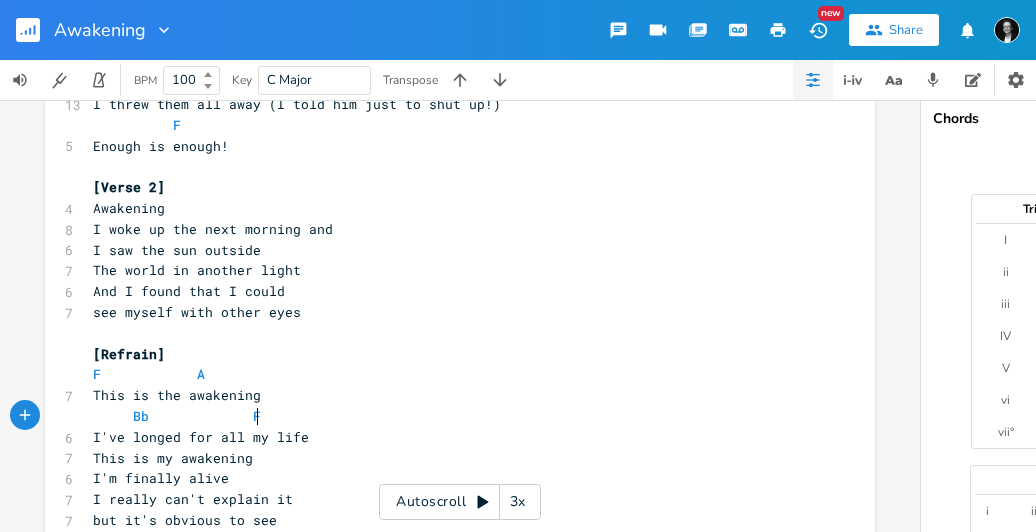 scroll, scrollTop: 0, scrollLeft: 7, axis: horizontal 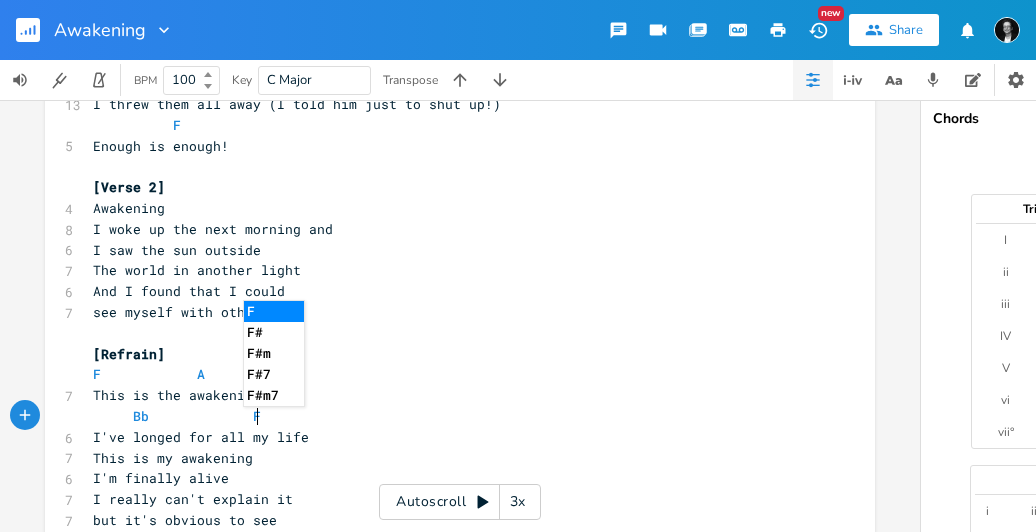 click on "Bb                  F" at bounding box center (450, 416) 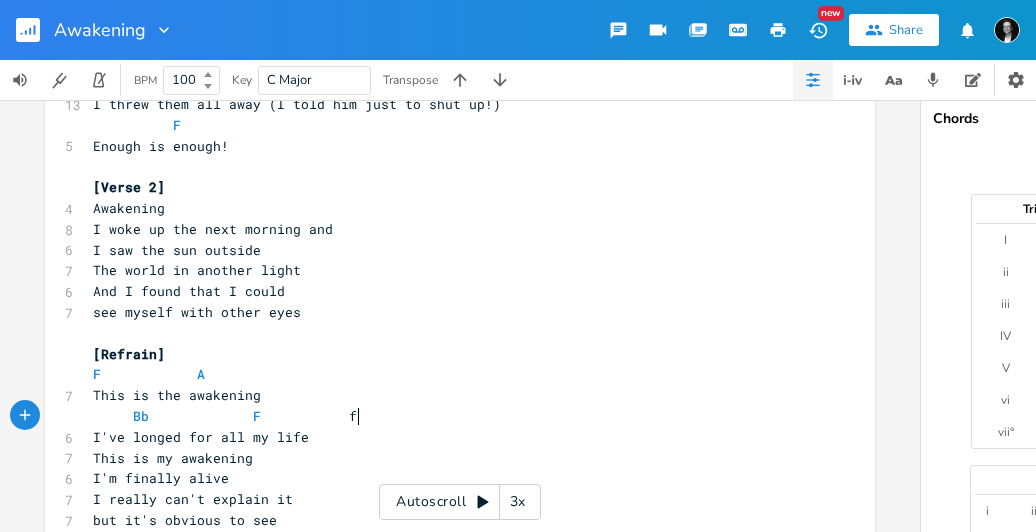 type on "f f" 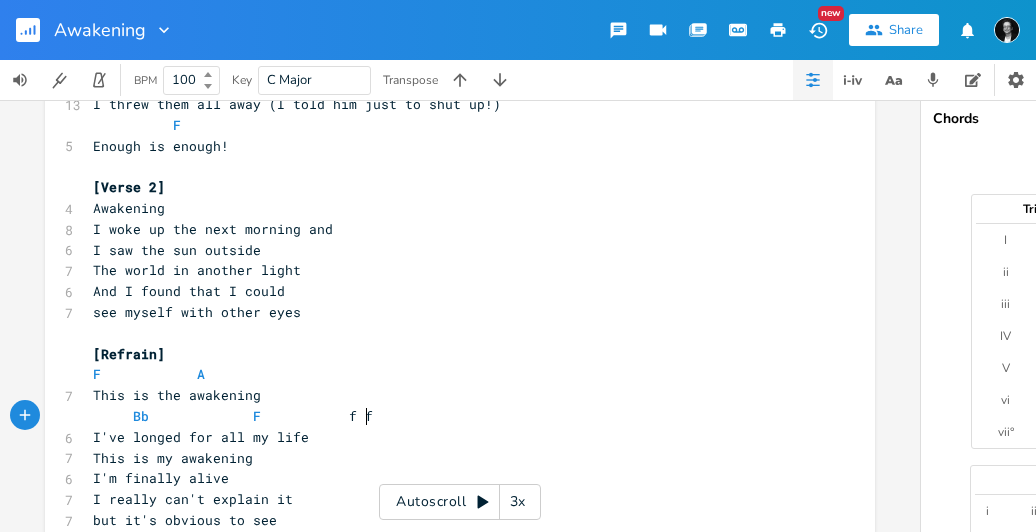 scroll, scrollTop: 0, scrollLeft: 10, axis: horizontal 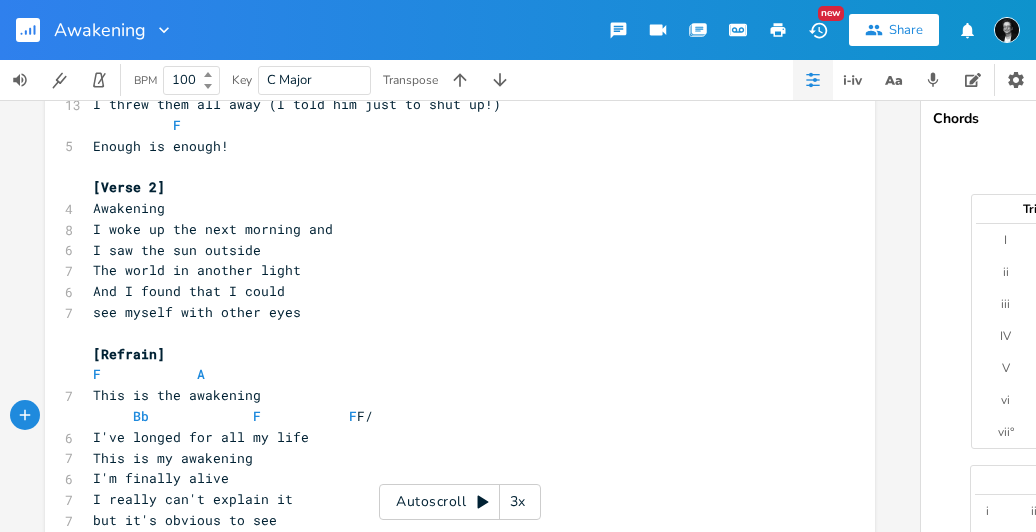 type on "F F/E" 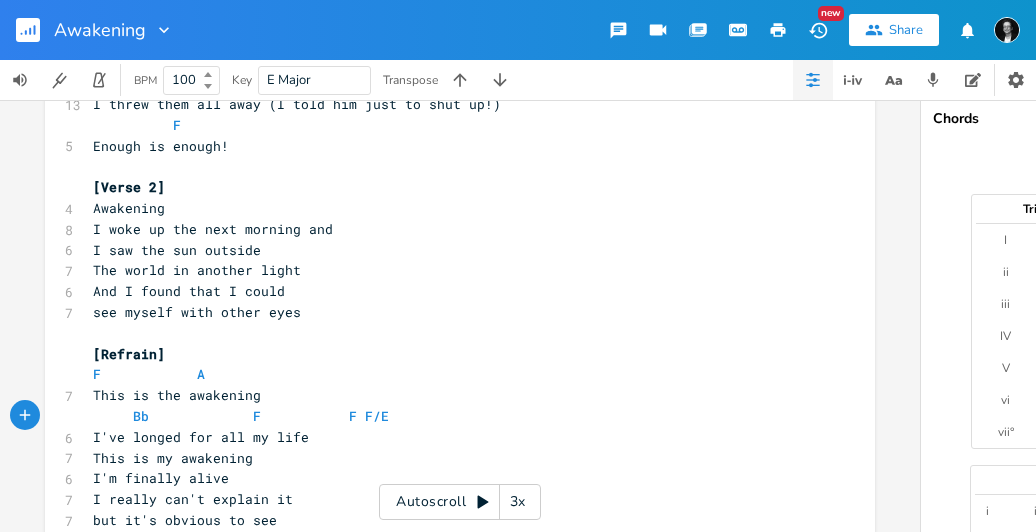 click on "I've longed for all my life" at bounding box center (450, 437) 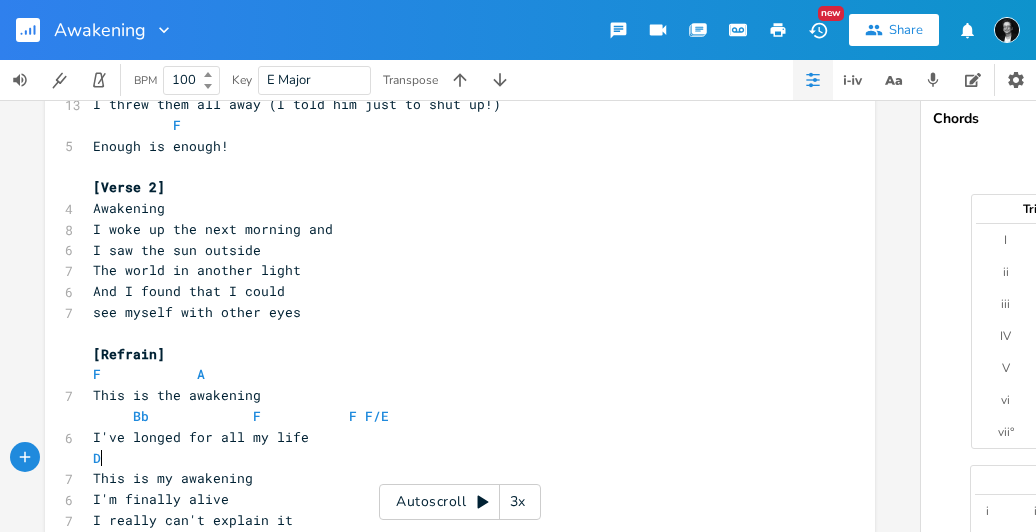 type on "Dm" 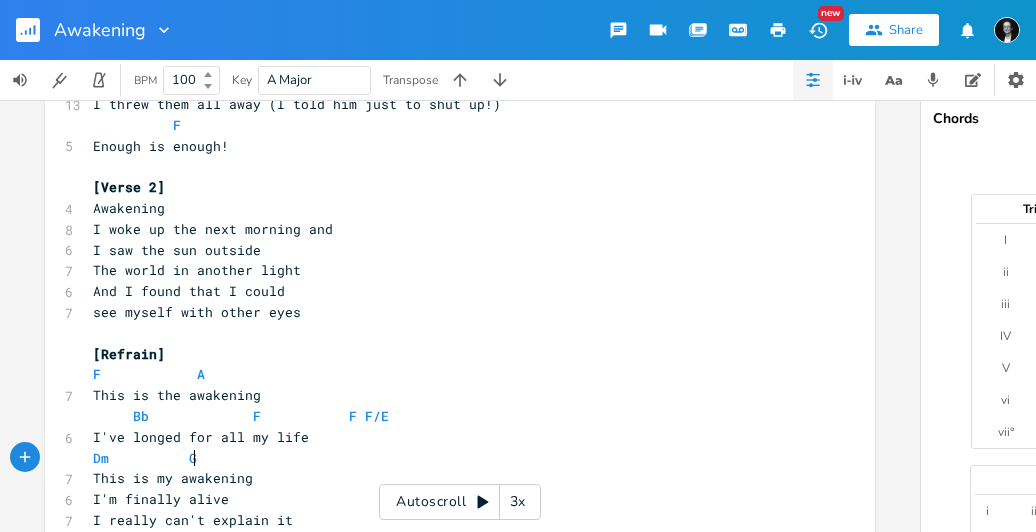 scroll, scrollTop: 0, scrollLeft: 9, axis: horizontal 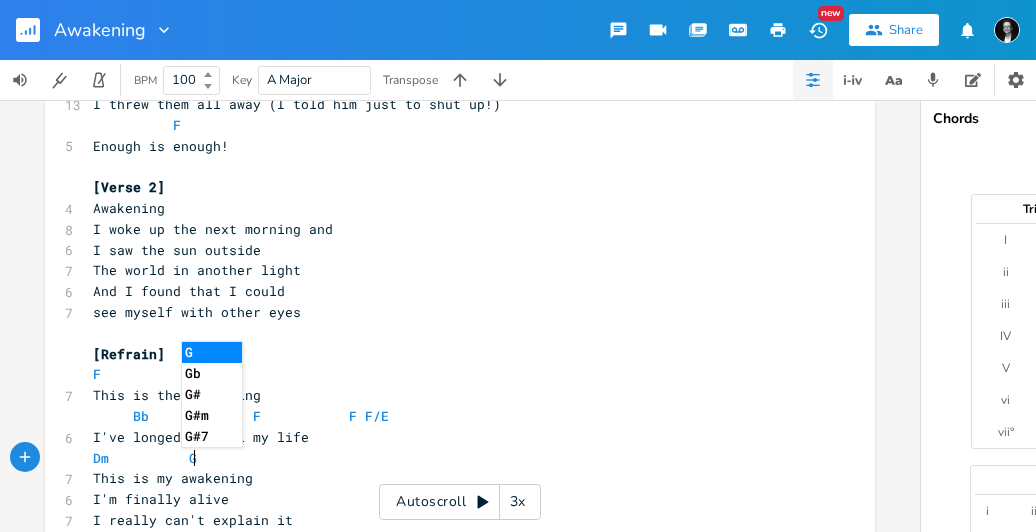 type on "G" 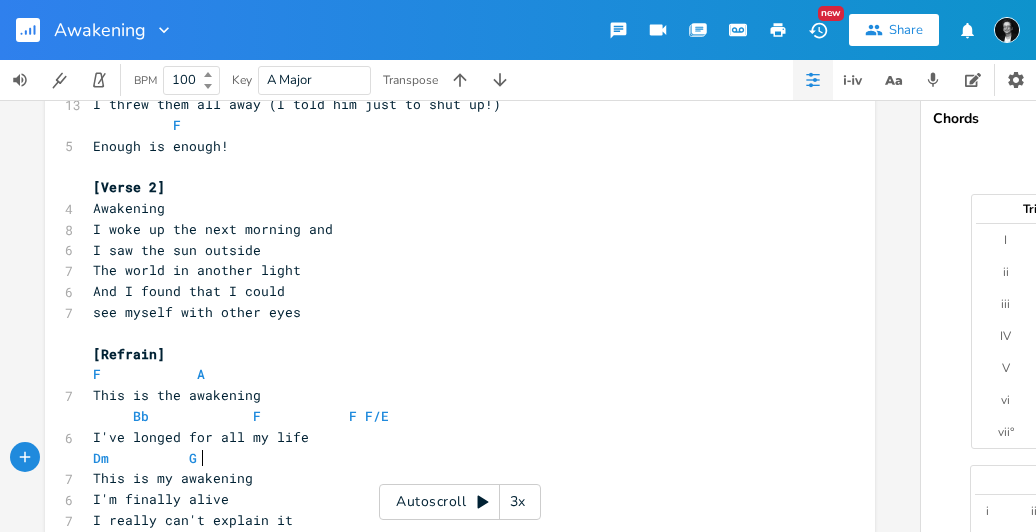 scroll, scrollTop: 0, scrollLeft: 11, axis: horizontal 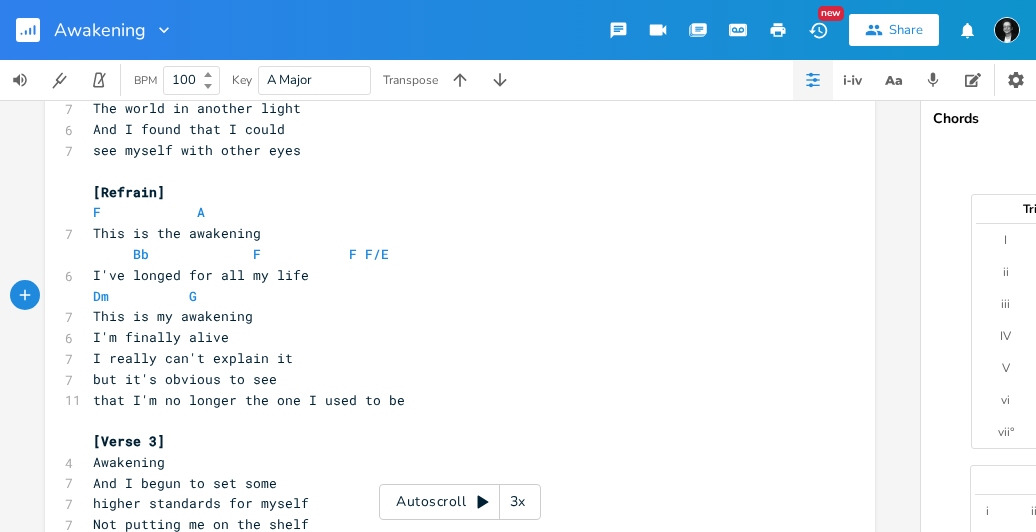 click on "This is my awakening" at bounding box center [450, 316] 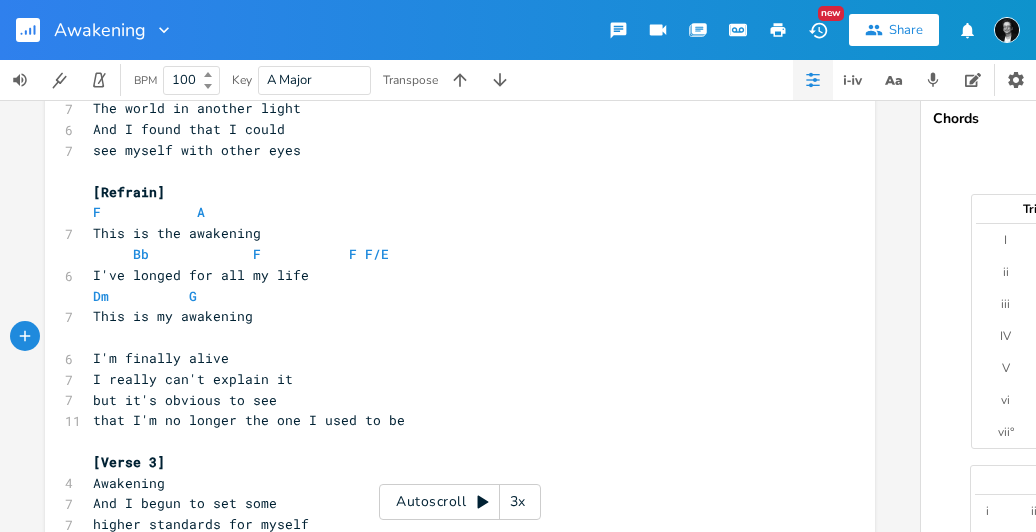 type on "A" 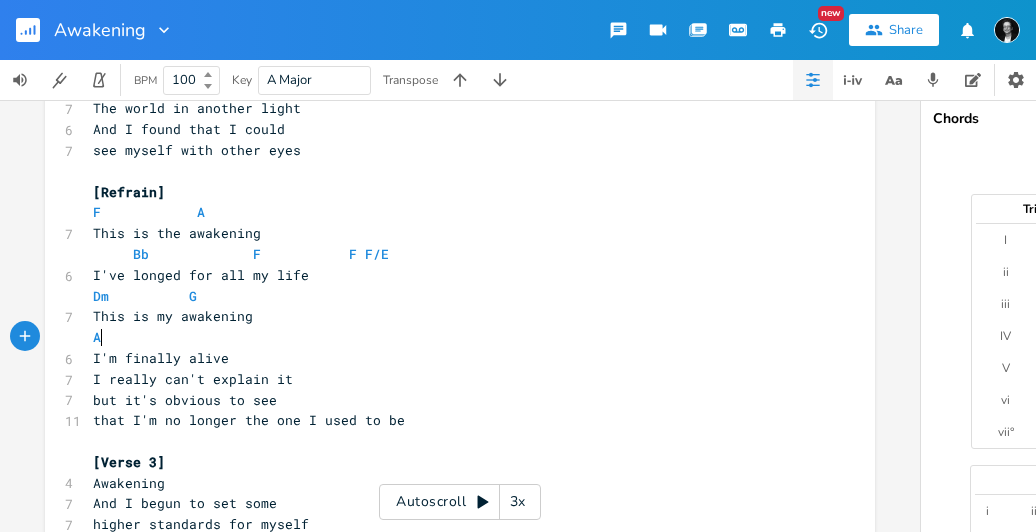 scroll, scrollTop: 0, scrollLeft: 10, axis: horizontal 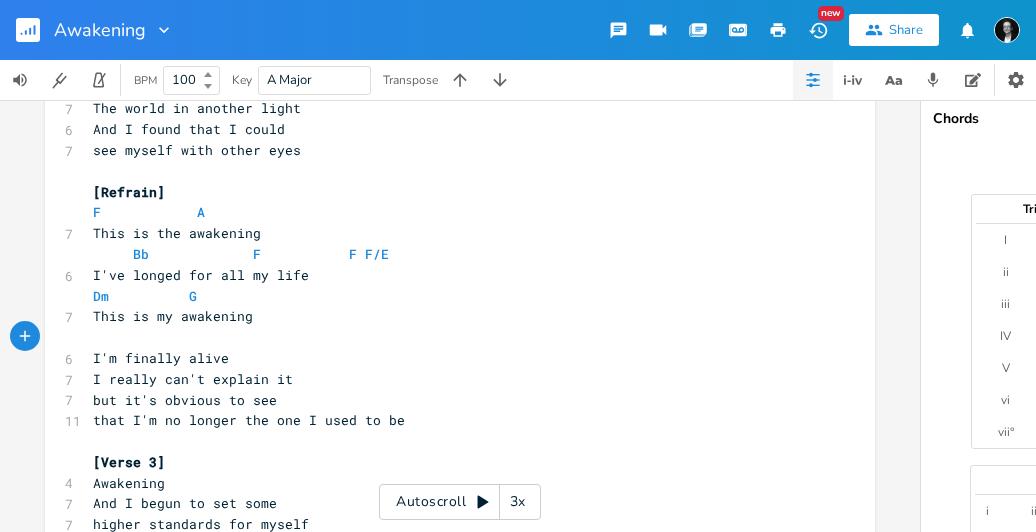 type on "C" 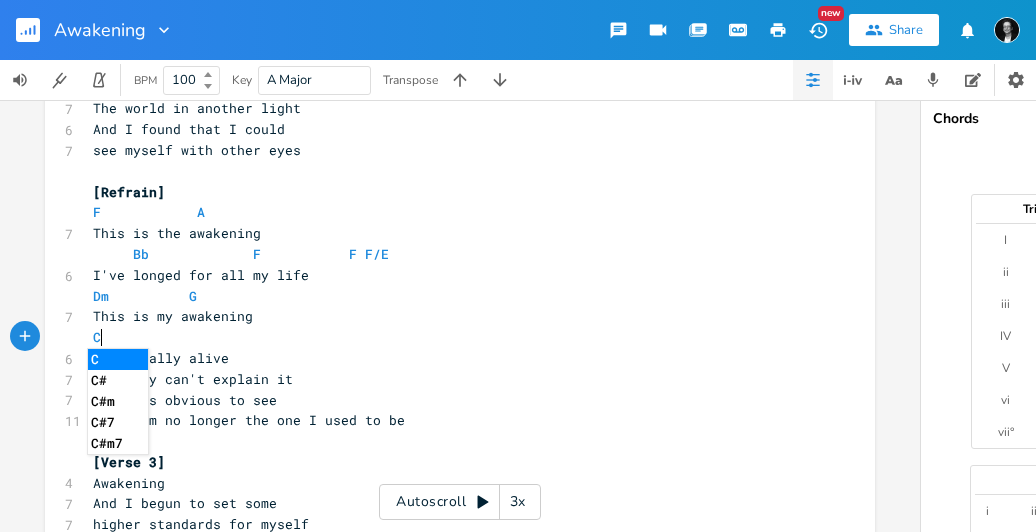 click on "C" at bounding box center (450, 337) 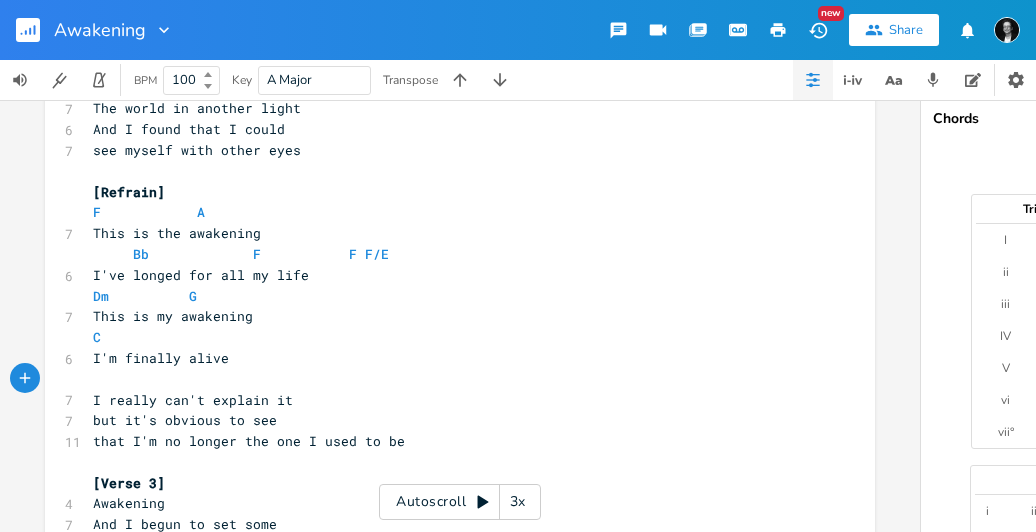 type on "A" 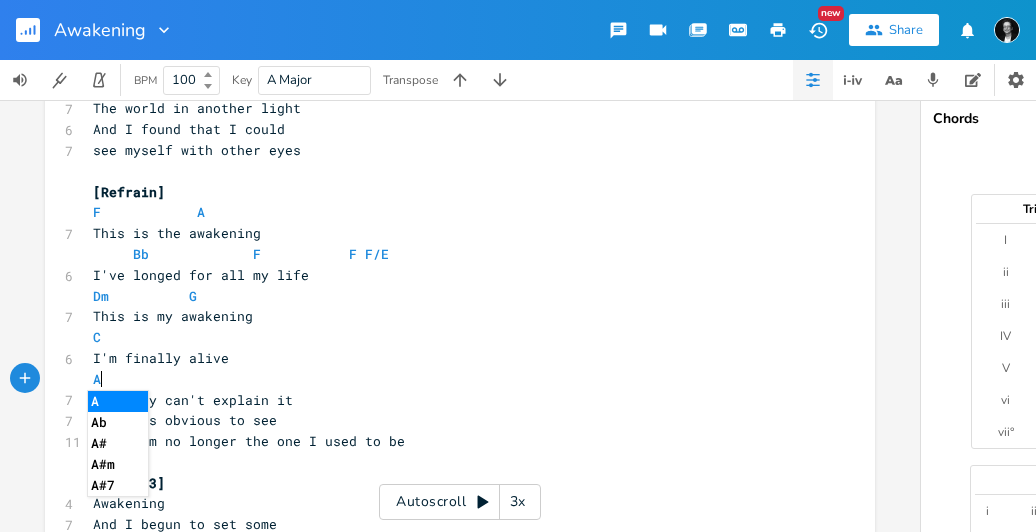 click on "A" at bounding box center (450, 379) 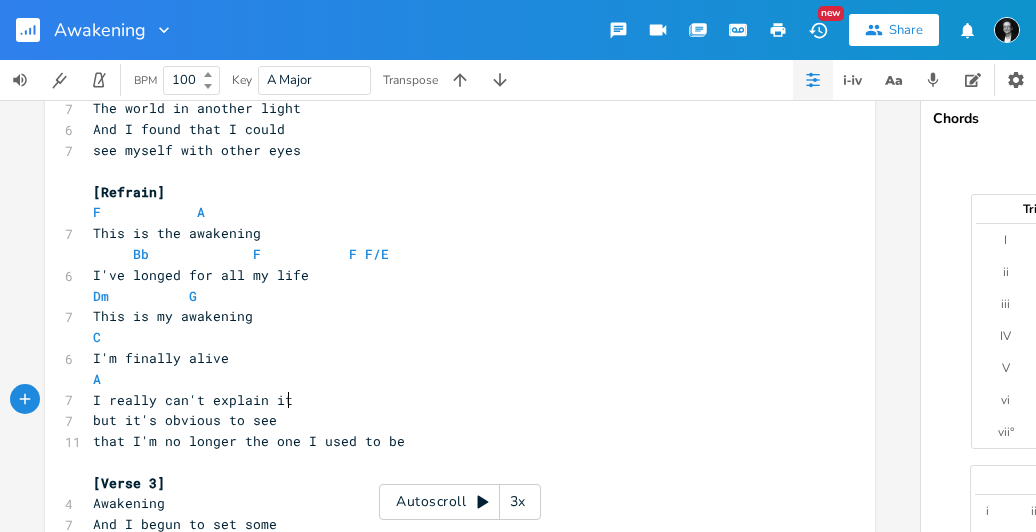click on "I really can't explain it" at bounding box center [450, 400] 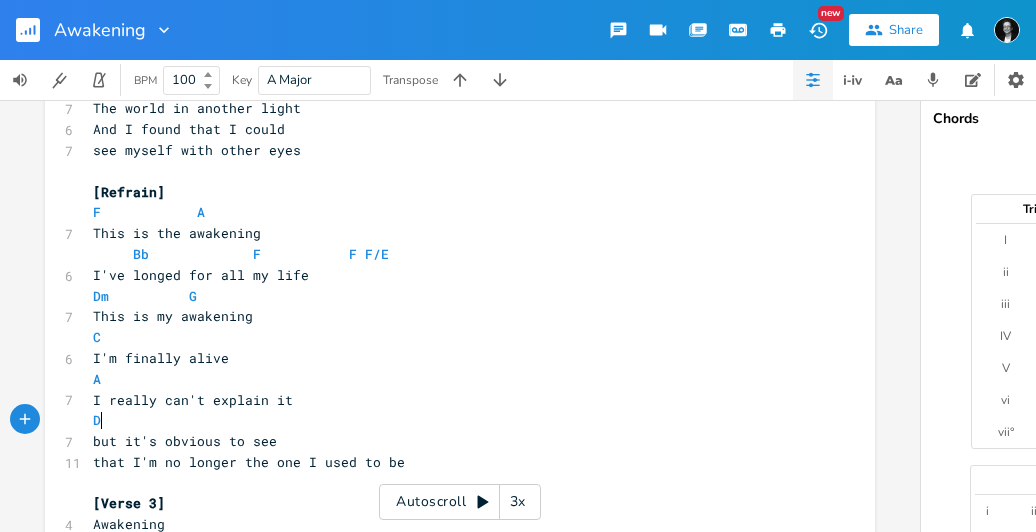 type on "Dm" 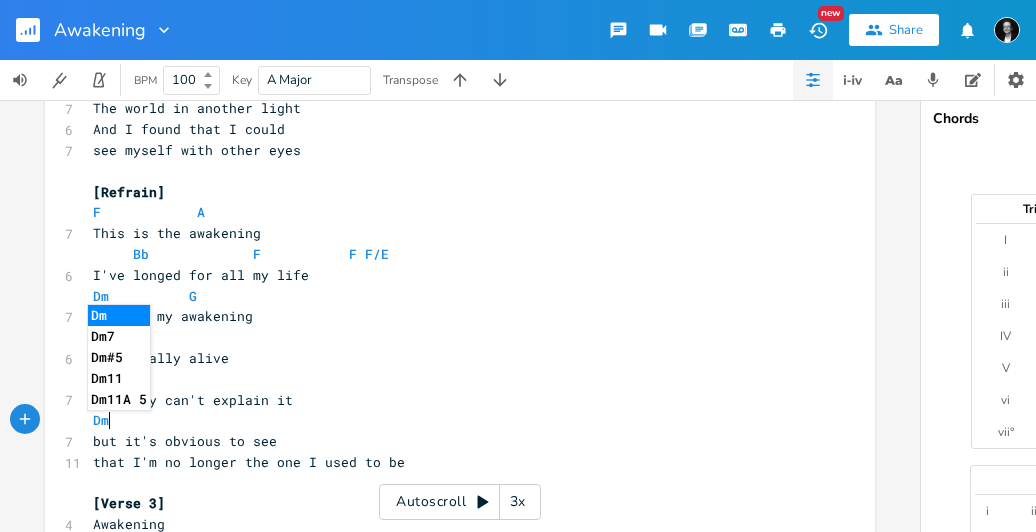 click on "Dm" at bounding box center [450, 420] 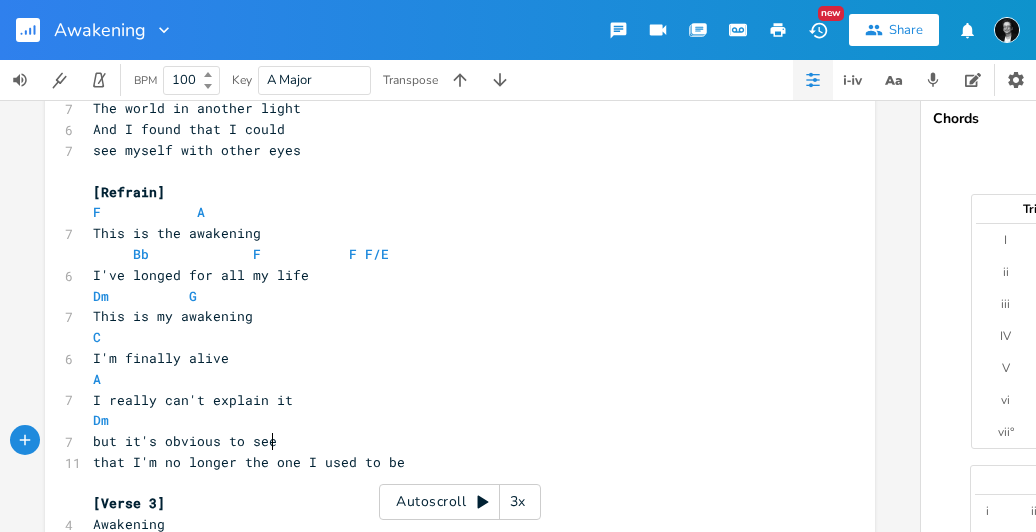 click on "but it's obvious to see" at bounding box center [450, 441] 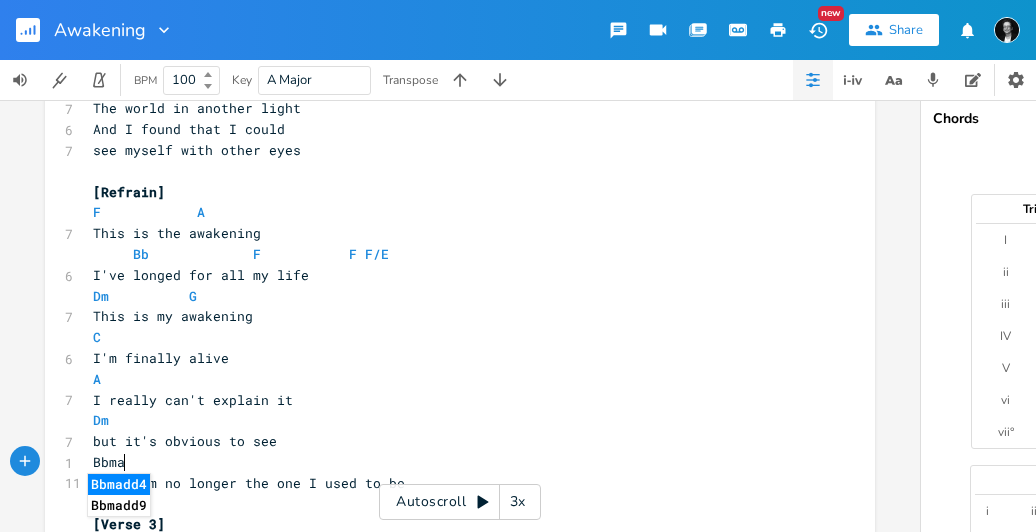 scroll, scrollTop: 0, scrollLeft: 36, axis: horizontal 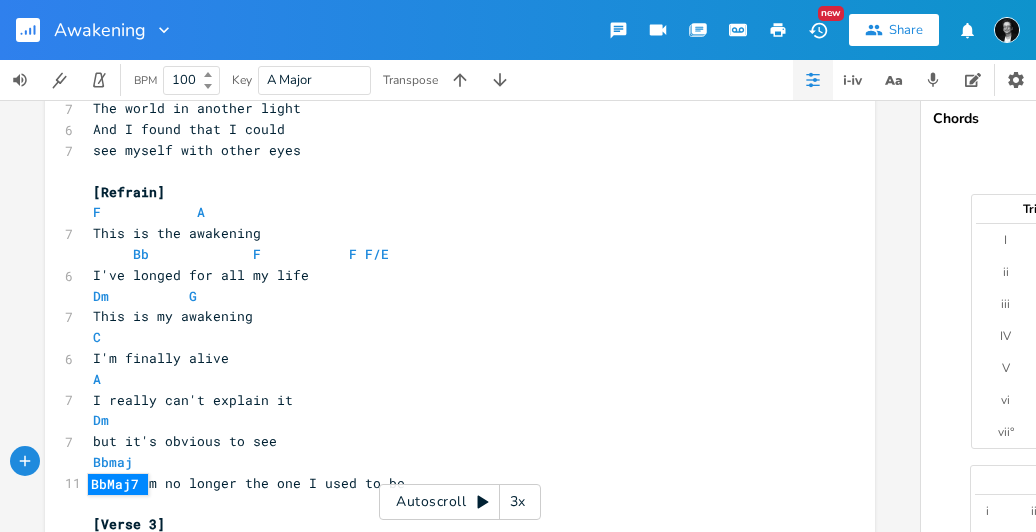 type on "Bbmaj" 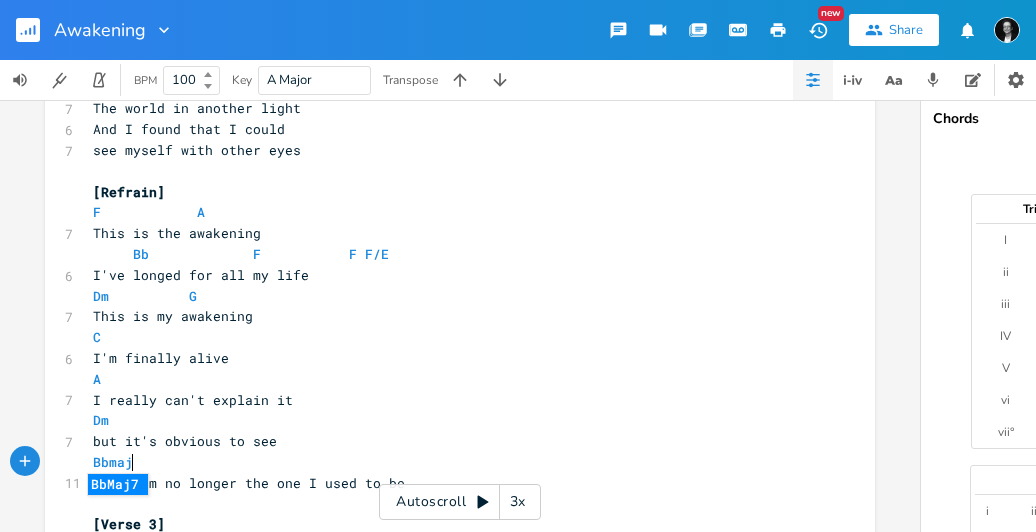 click on "BbMaj7" at bounding box center (118, 484) 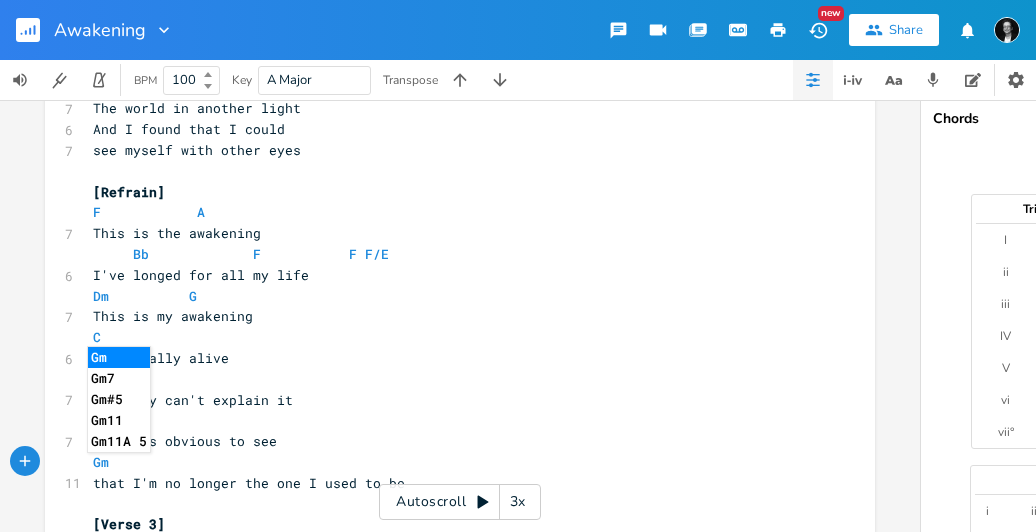 type on "Gm" 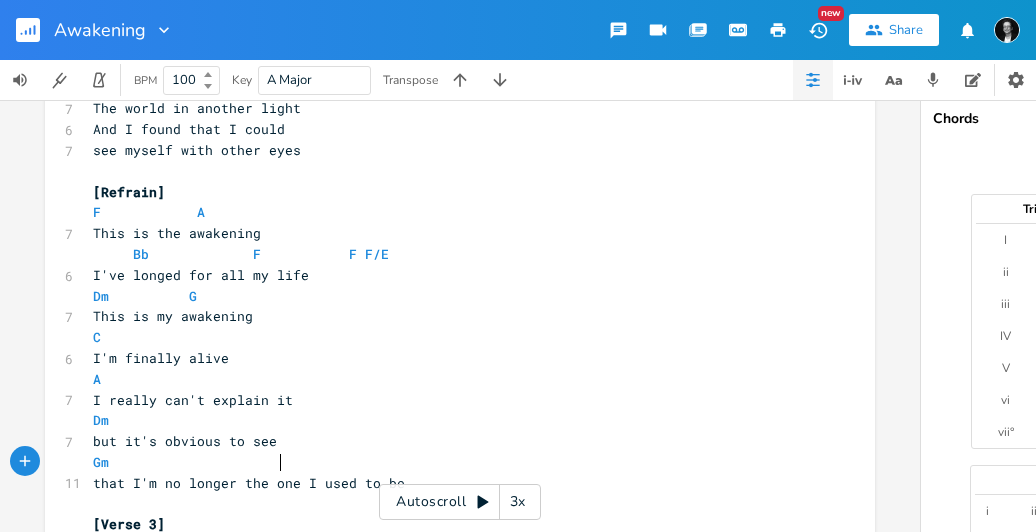 scroll, scrollTop: 0, scrollLeft: 12, axis: horizontal 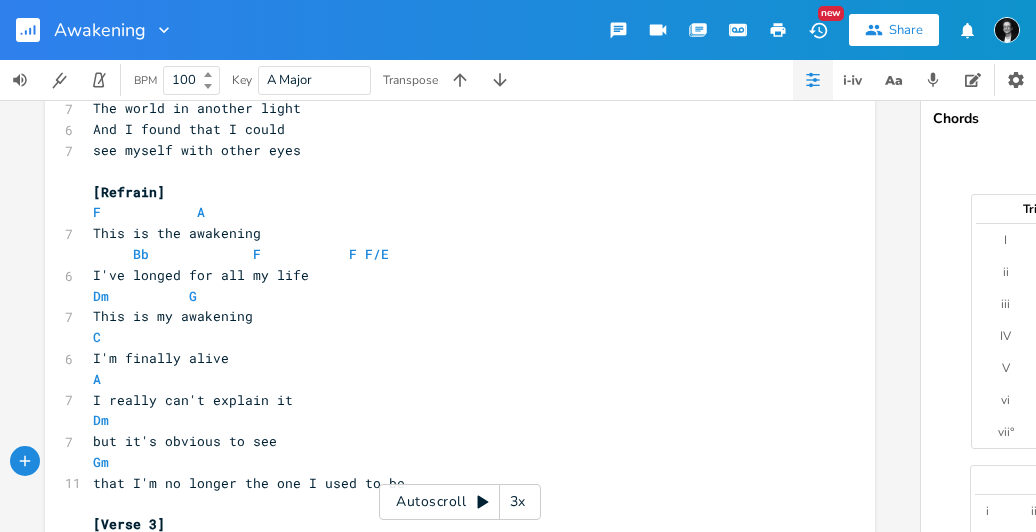 type on "C" 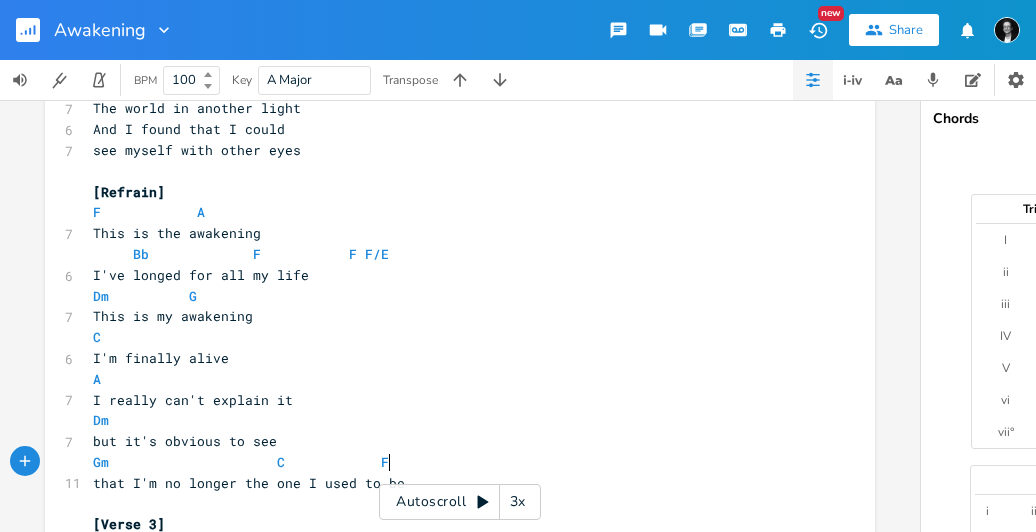 scroll, scrollTop: 0, scrollLeft: 8, axis: horizontal 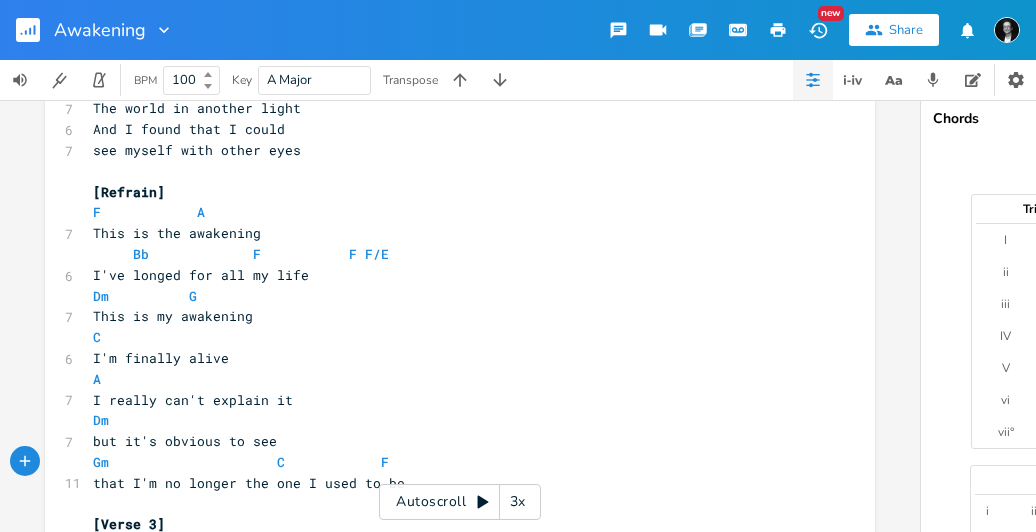 type on "F" 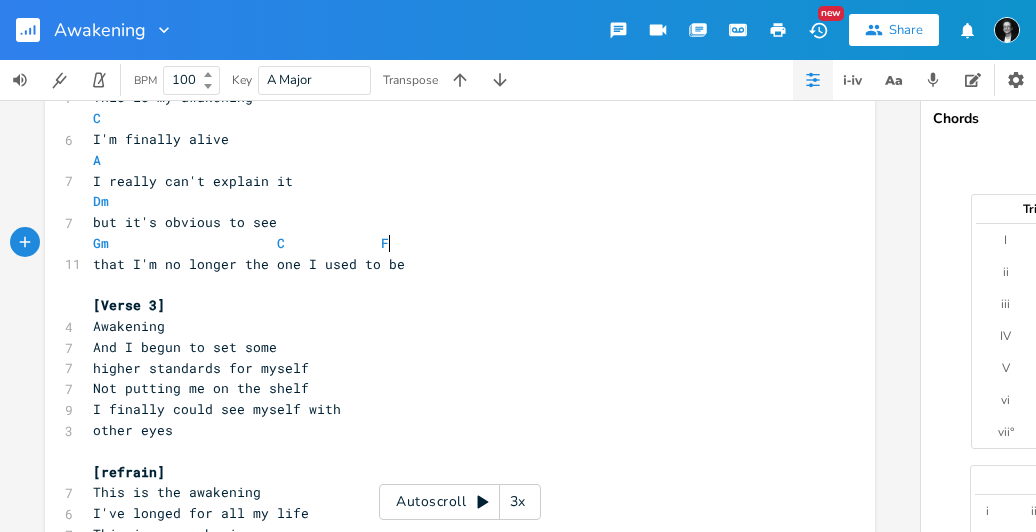 scroll, scrollTop: 677, scrollLeft: 0, axis: vertical 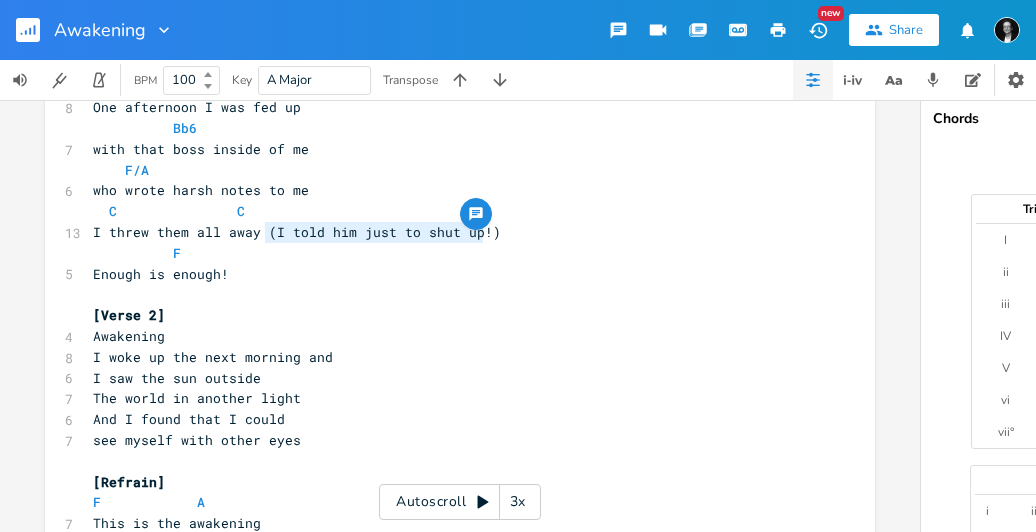 type on "(I told him just to shut up!)" 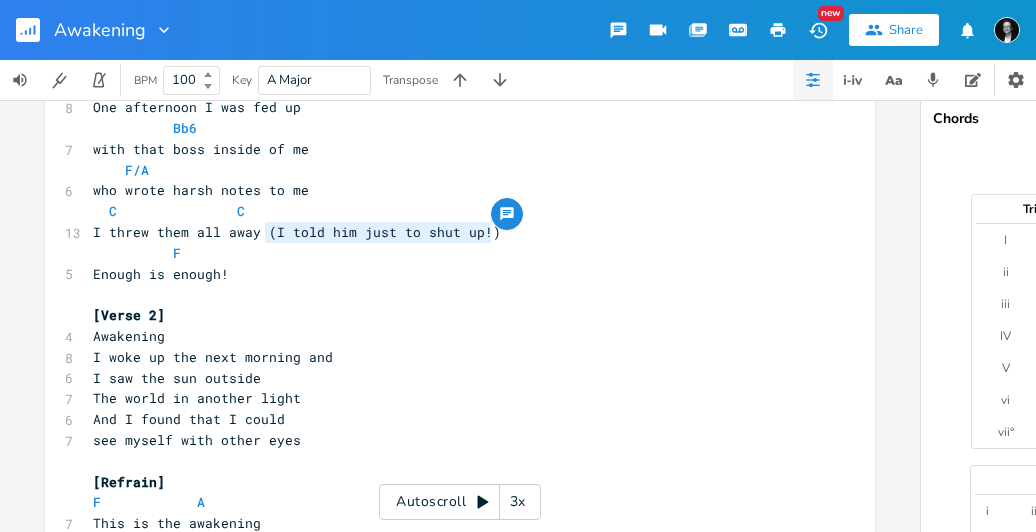 drag, startPoint x: 260, startPoint y: 234, endPoint x: 483, endPoint y: 229, distance: 223.05605 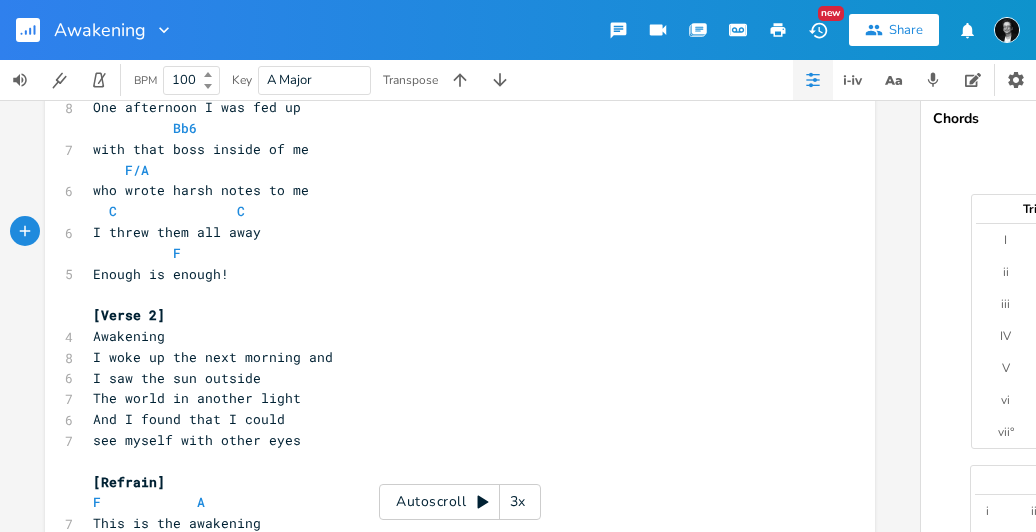 click on "see myself with other eyes" at bounding box center [197, 440] 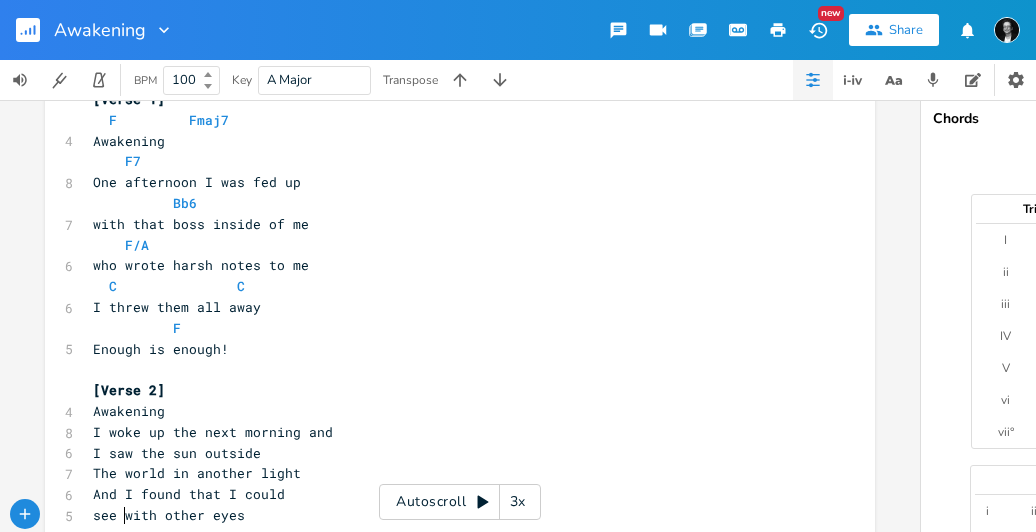scroll, scrollTop: 62, scrollLeft: 0, axis: vertical 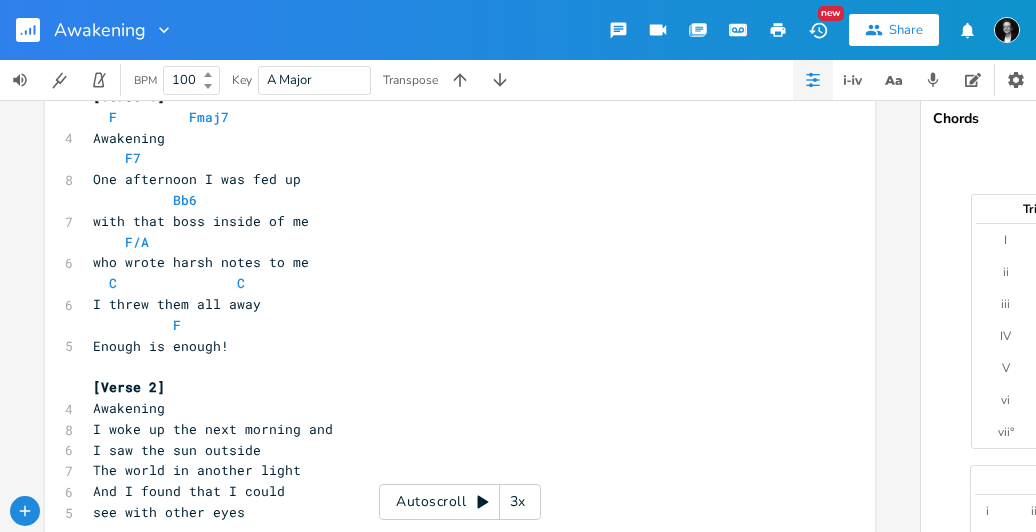 click on "I saw the sun outside" at bounding box center [177, 450] 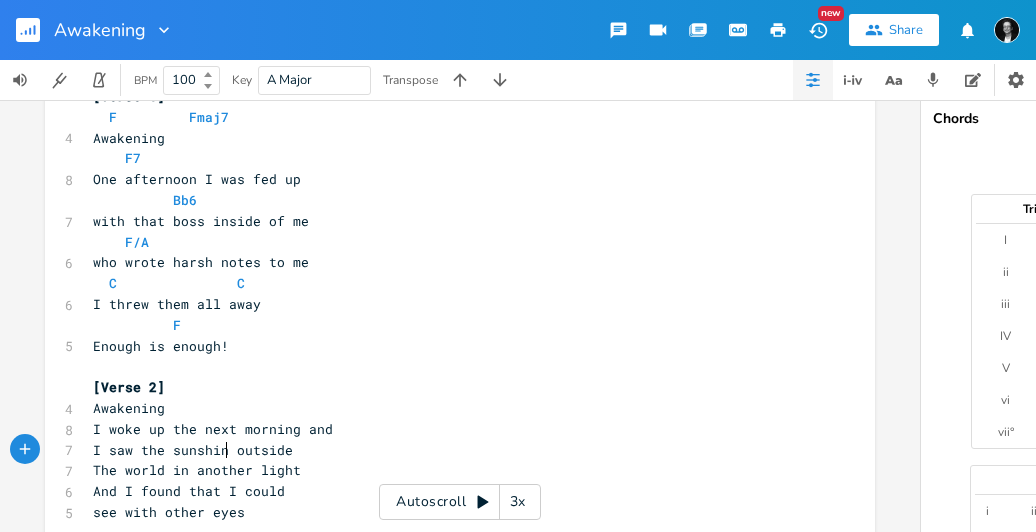 type on "shine" 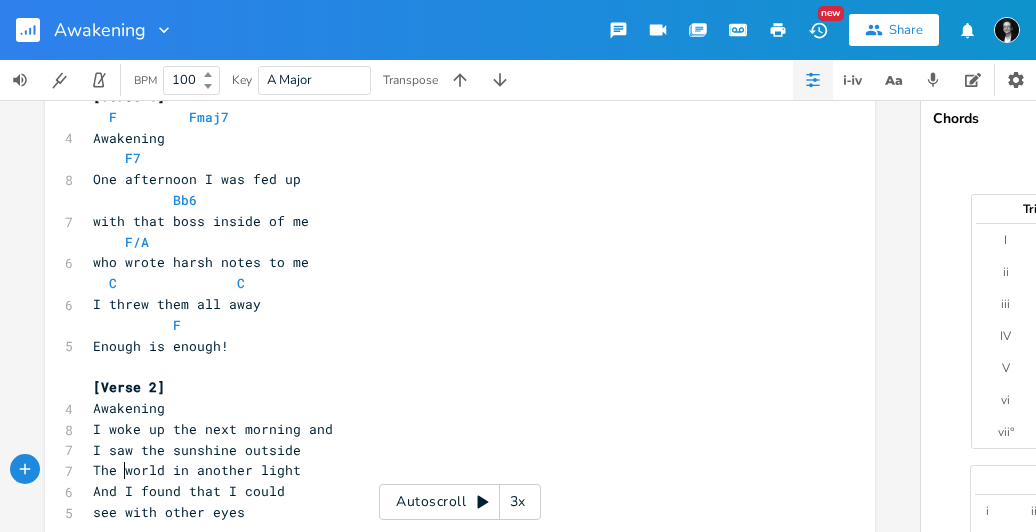 click on "The world in another light" at bounding box center (197, 470) 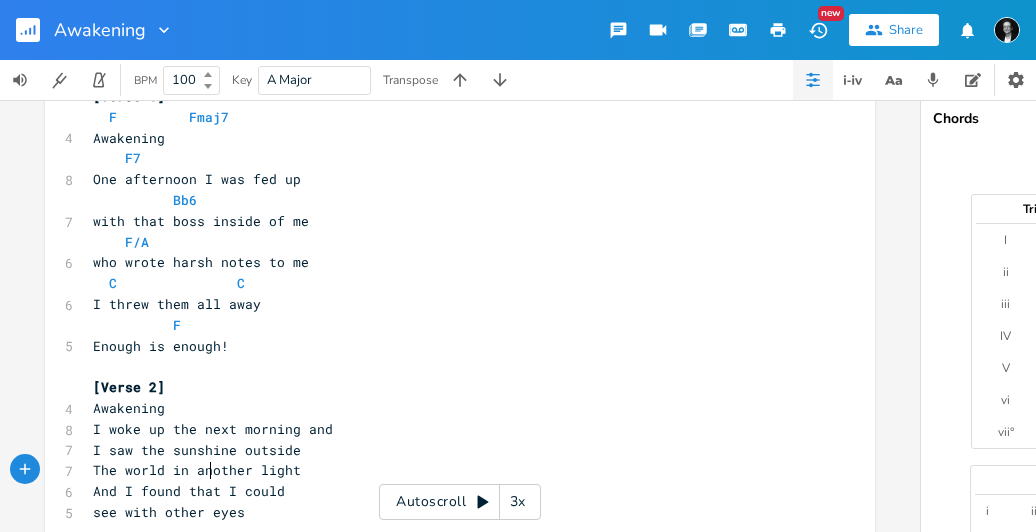 click on "The world in another light" at bounding box center (197, 470) 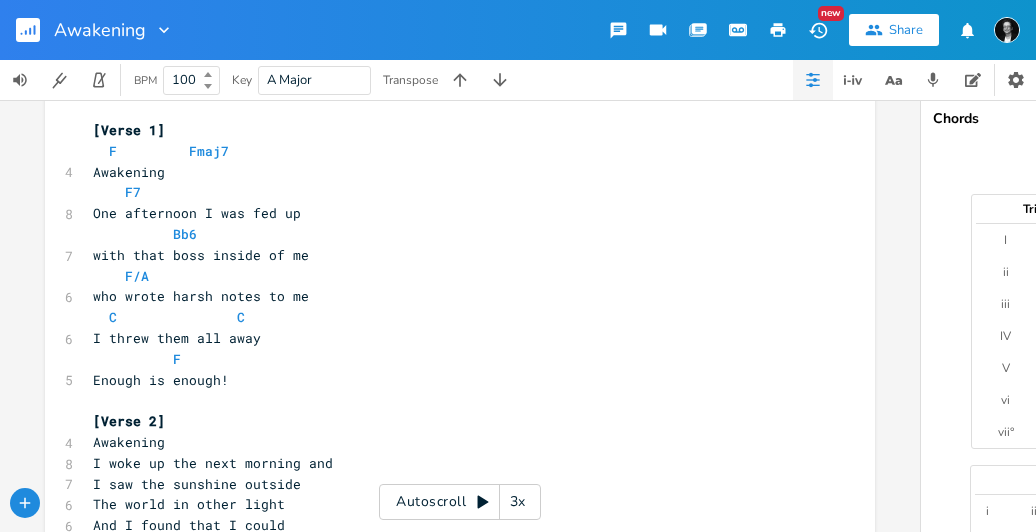 scroll, scrollTop: 30, scrollLeft: 0, axis: vertical 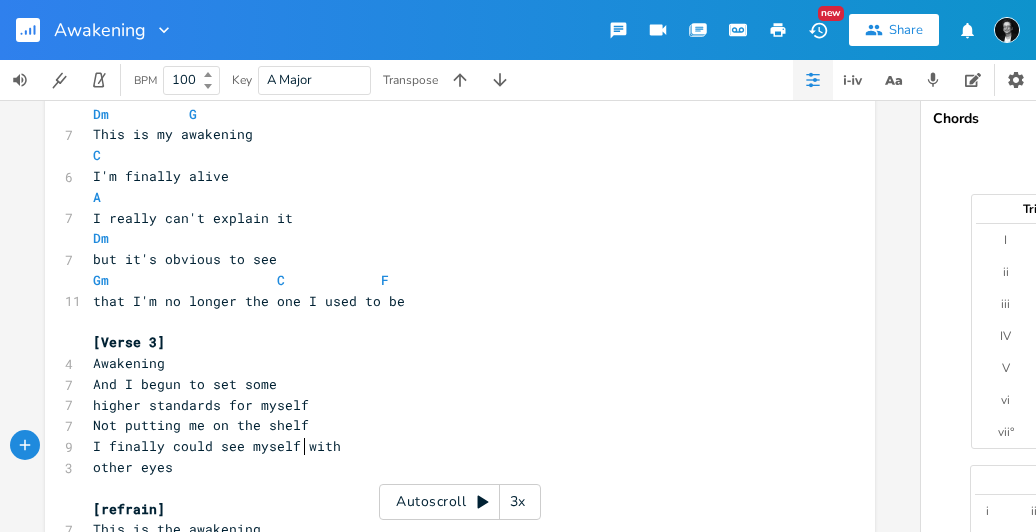 click on "I finally could see myself with" at bounding box center (217, 446) 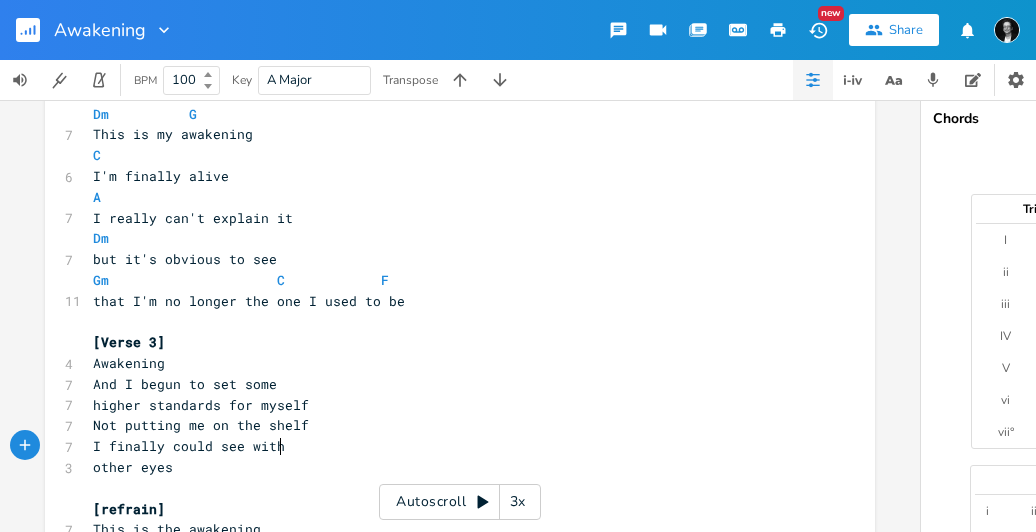 click on "I finally could see with" at bounding box center [450, 446] 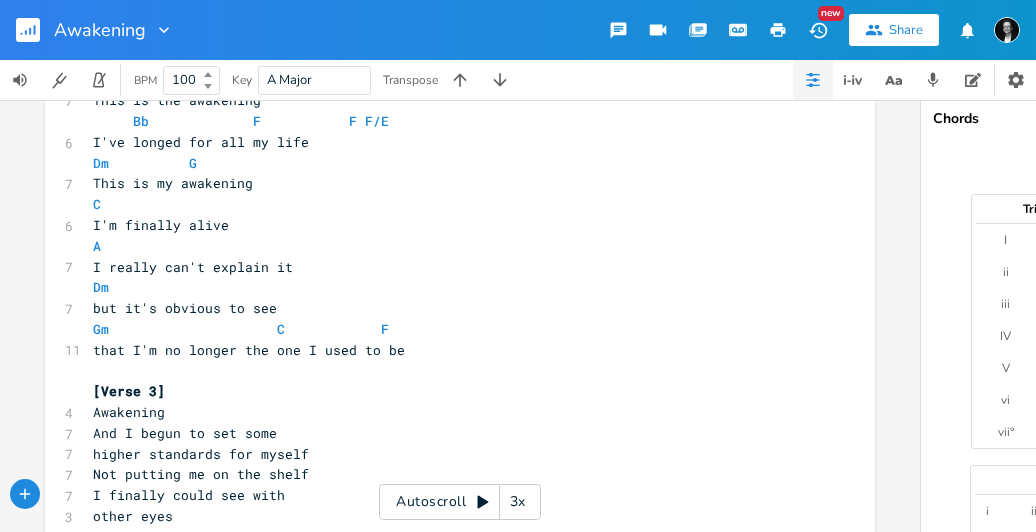 scroll, scrollTop: 609, scrollLeft: 0, axis: vertical 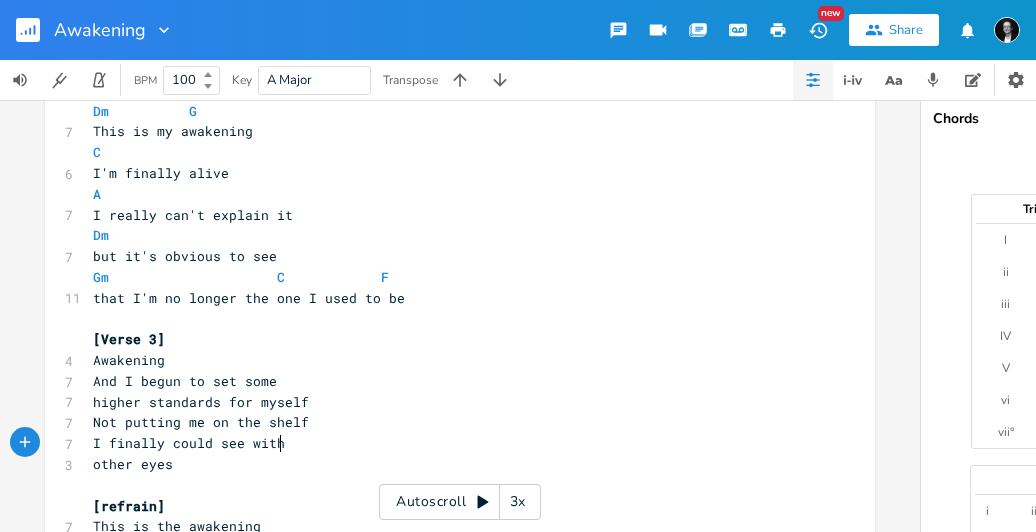 click on "And I begun to set some" at bounding box center [185, 381] 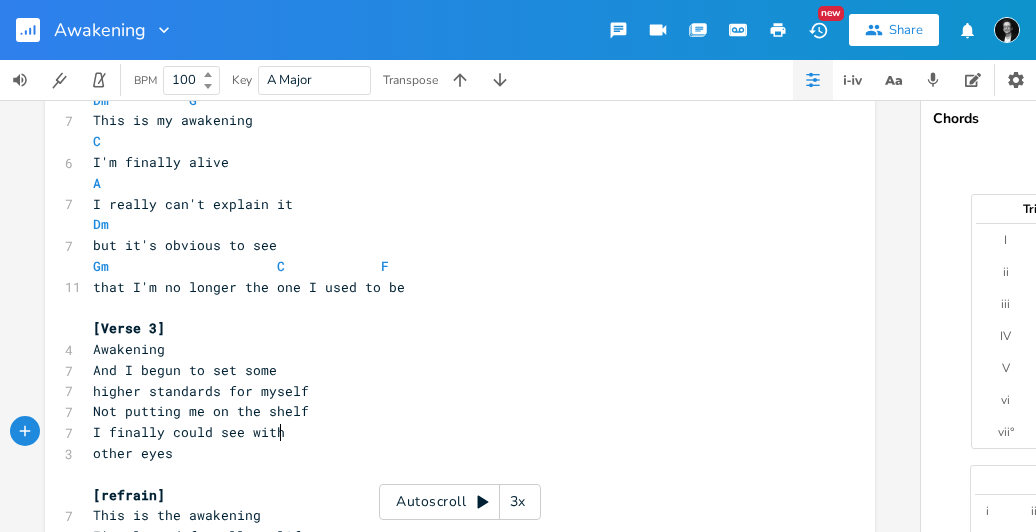 scroll, scrollTop: 606, scrollLeft: 0, axis: vertical 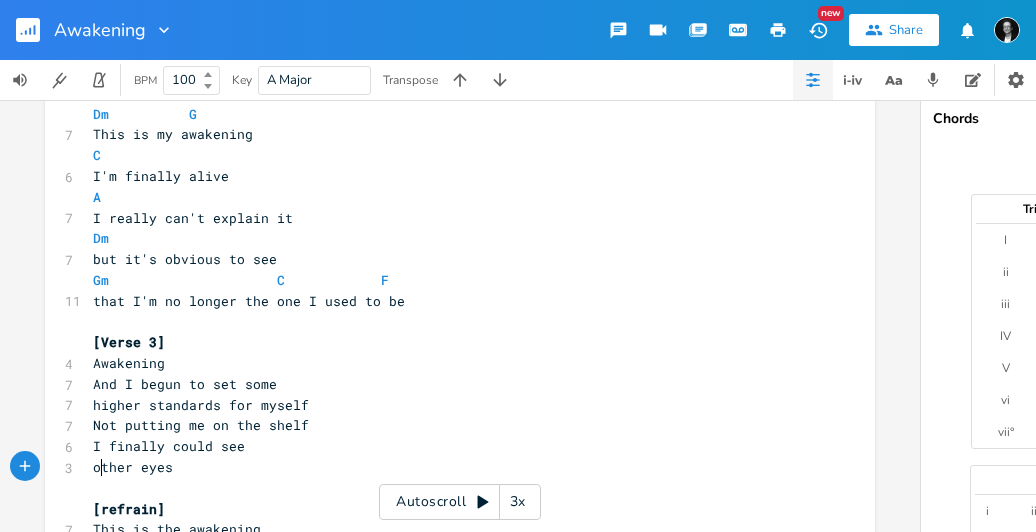 drag, startPoint x: 92, startPoint y: 463, endPoint x: 115, endPoint y: 465, distance: 23.086792 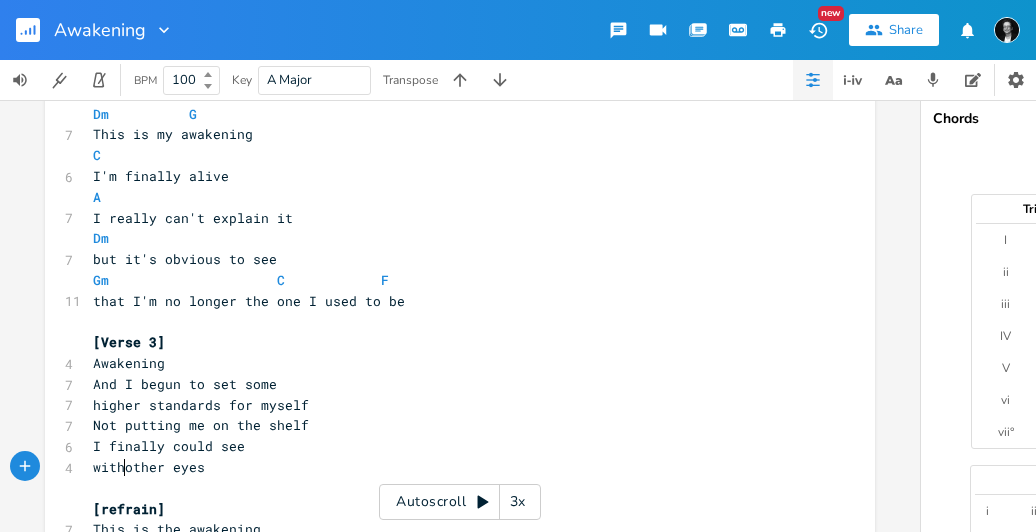 type on "with" 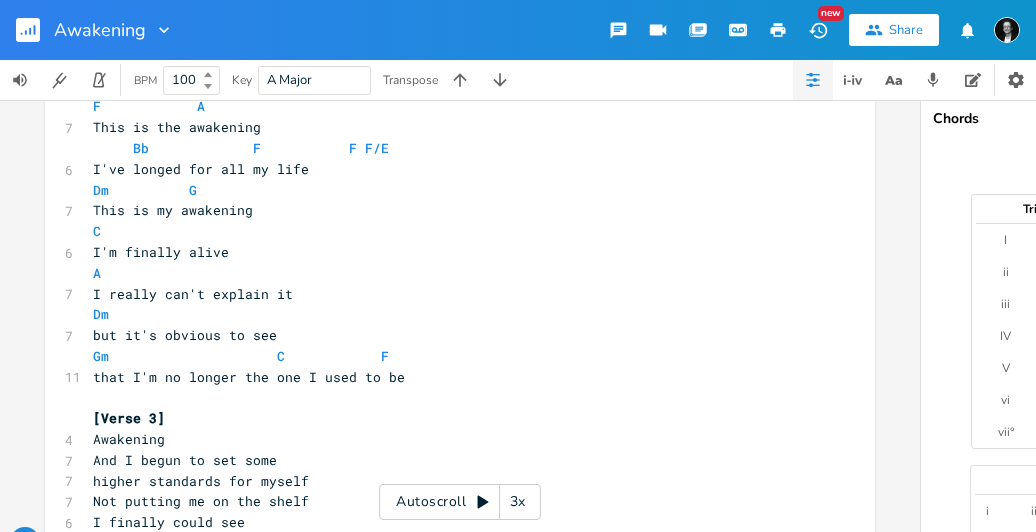 scroll, scrollTop: 506, scrollLeft: 0, axis: vertical 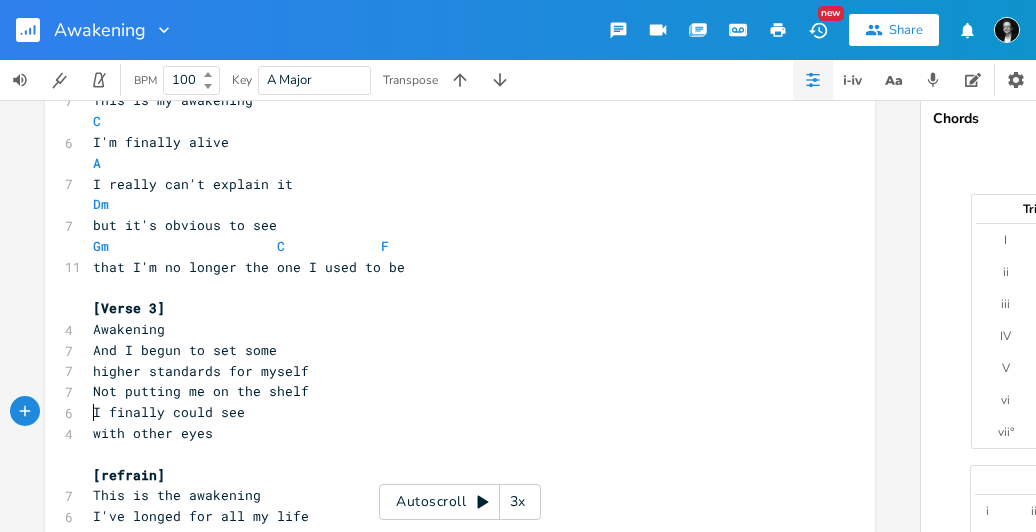 click on "I finally could see" at bounding box center (450, 412) 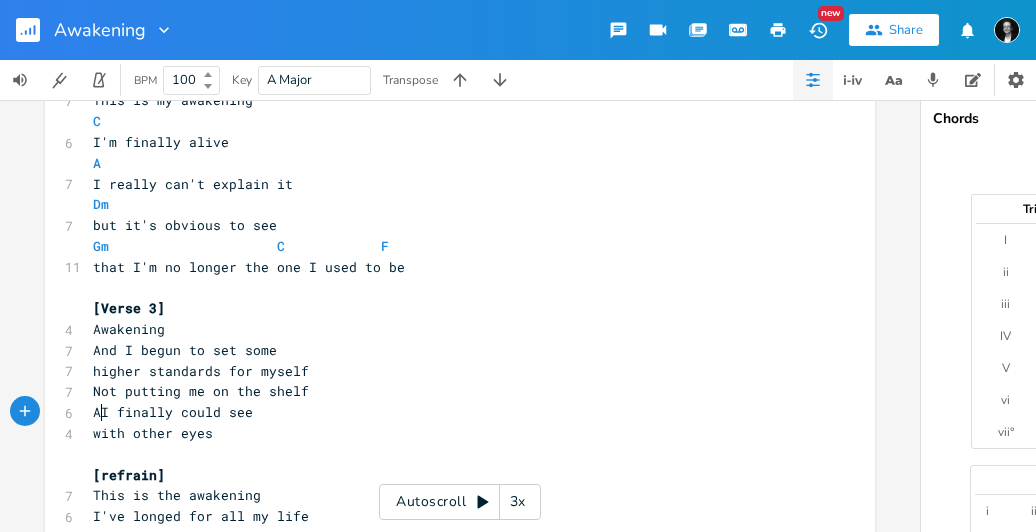 type on "Ansd" 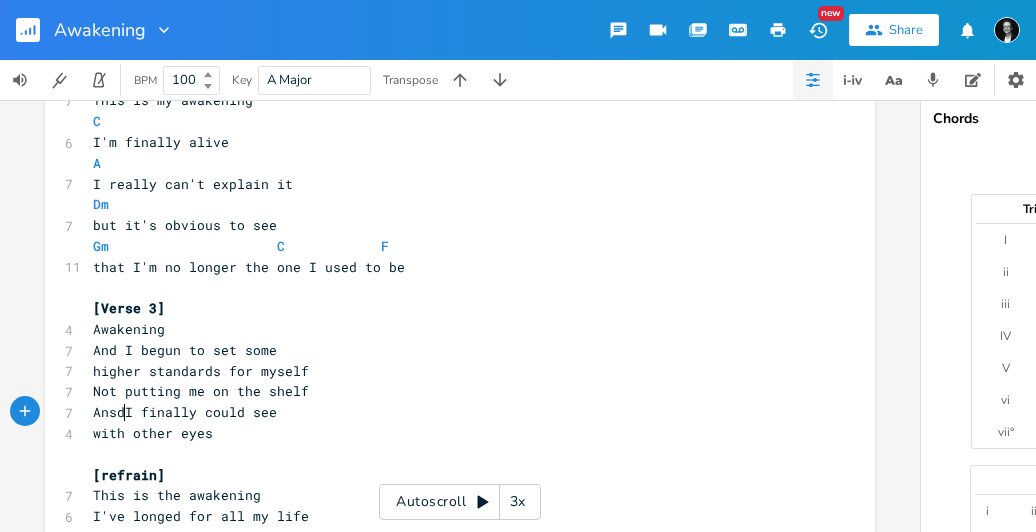 scroll, scrollTop: 0, scrollLeft: 29, axis: horizontal 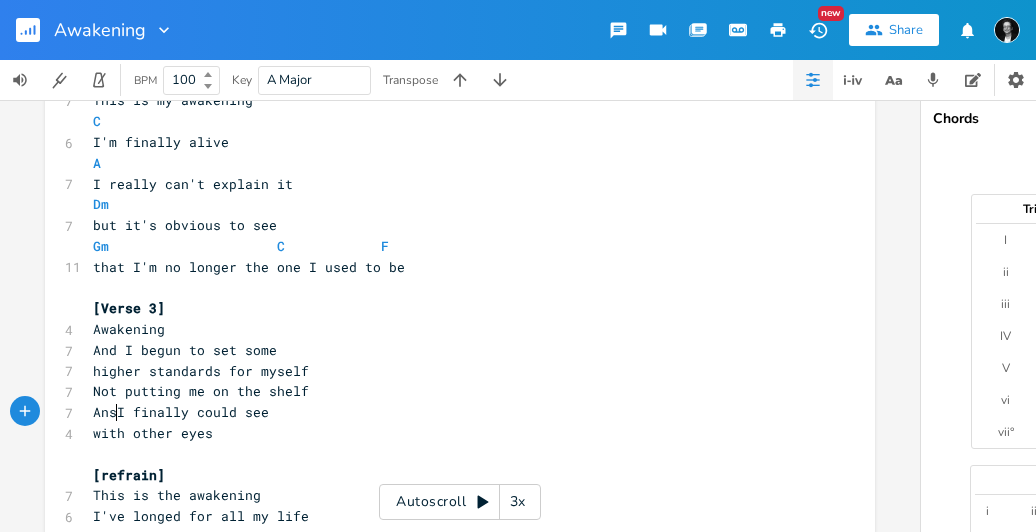 type on "´s" 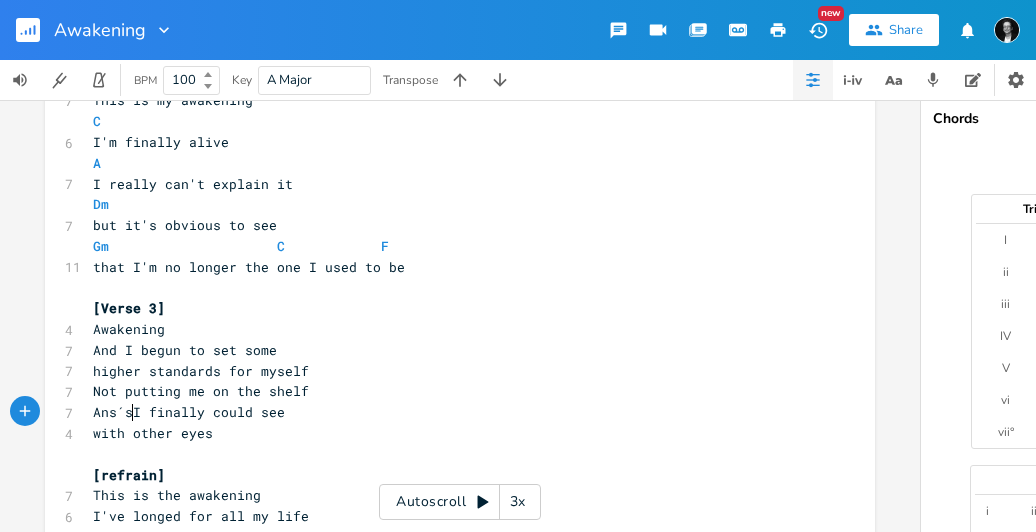 scroll, scrollTop: 0, scrollLeft: 10, axis: horizontal 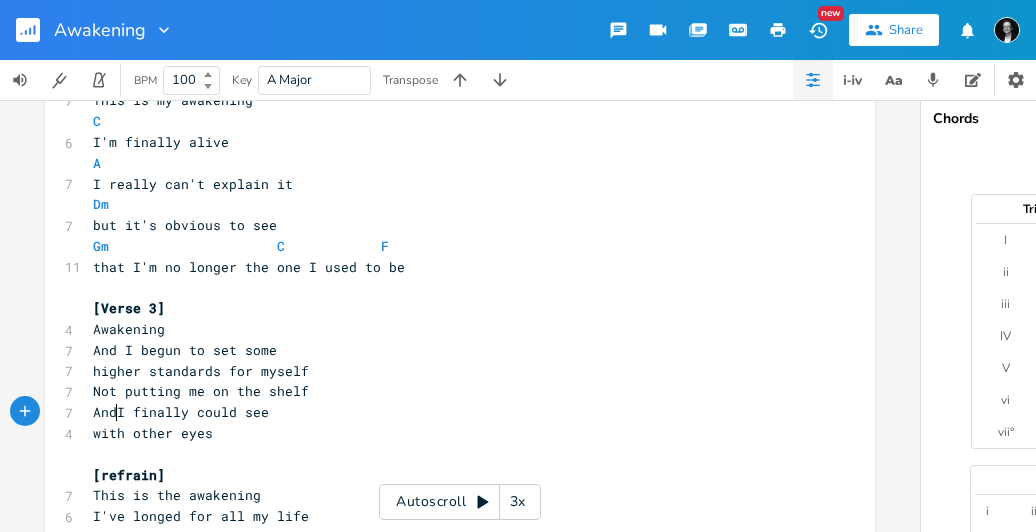 type on "d" 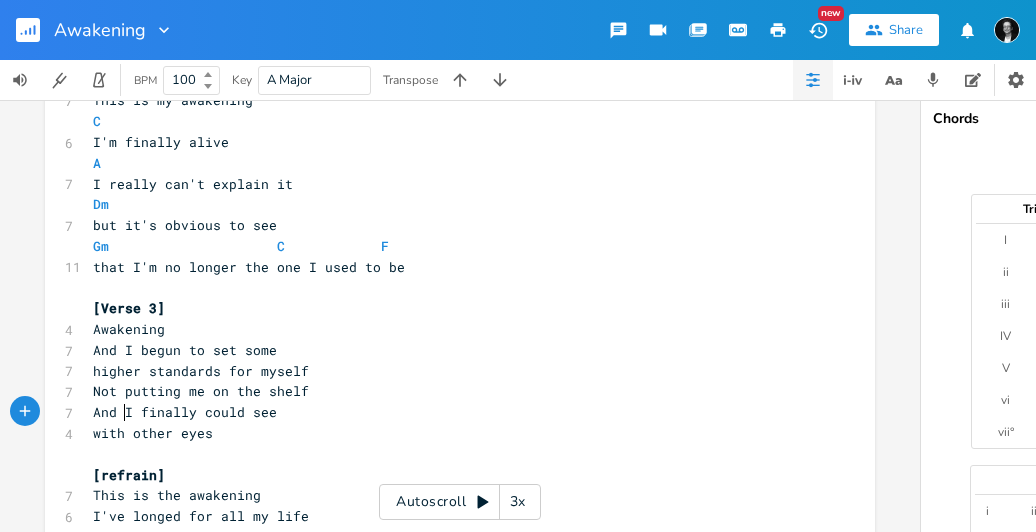 scroll, scrollTop: 0, scrollLeft: 9, axis: horizontal 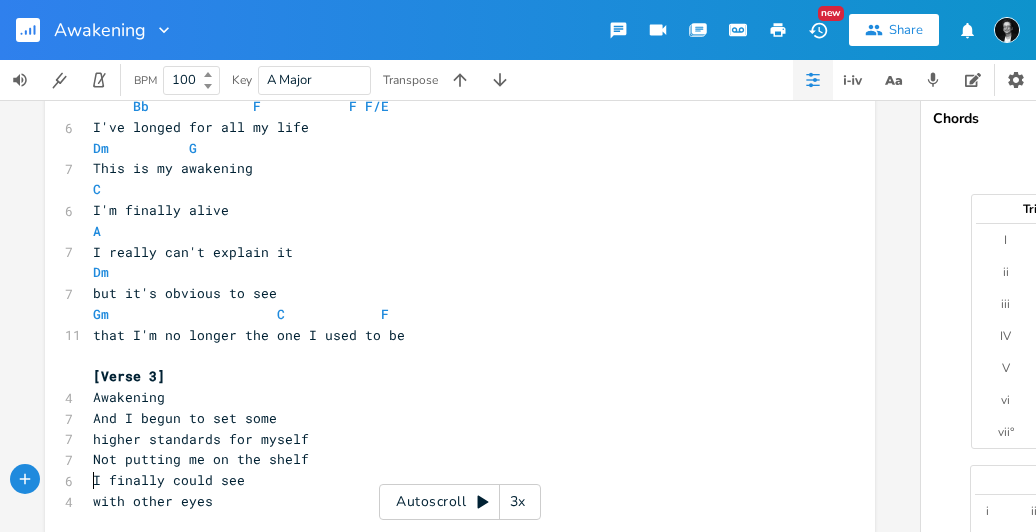 click on "And I begun to set some" at bounding box center (450, 418) 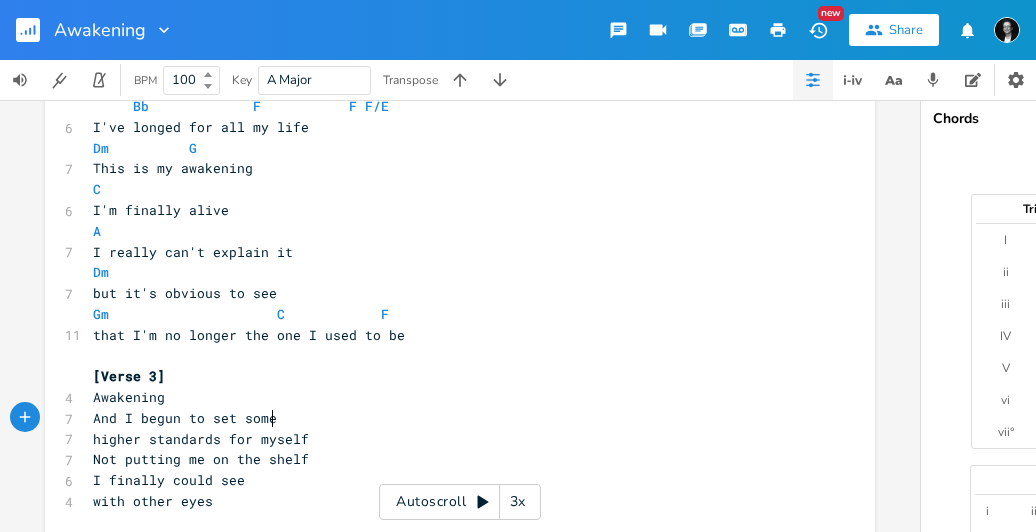 click on "And I begun to set some" at bounding box center [450, 418] 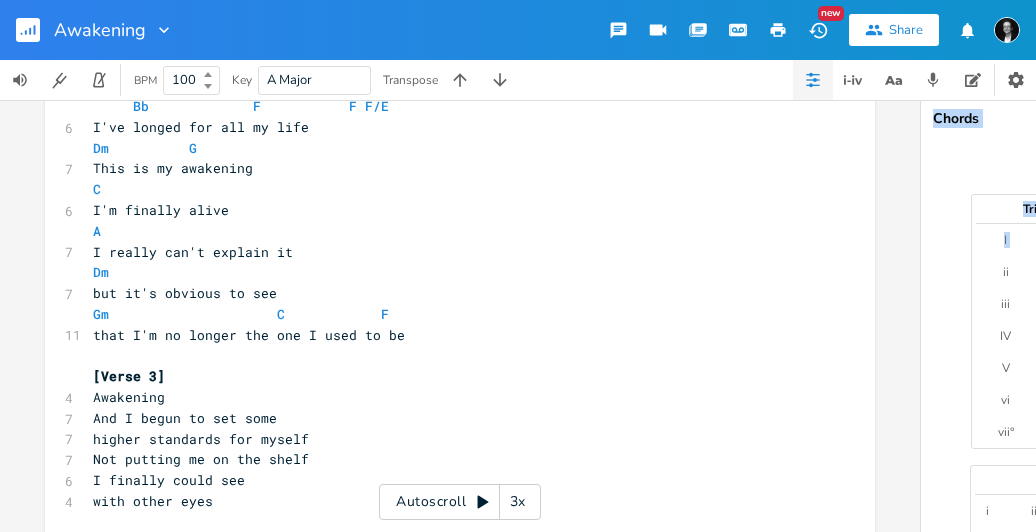 drag, startPoint x: 922, startPoint y: 279, endPoint x: 911, endPoint y: 247, distance: 33.83785 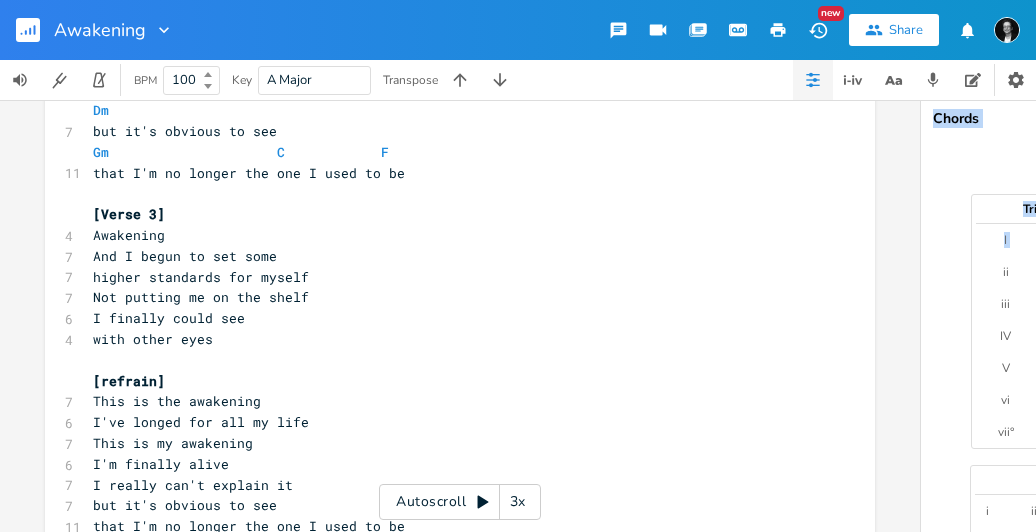 scroll, scrollTop: 753, scrollLeft: 0, axis: vertical 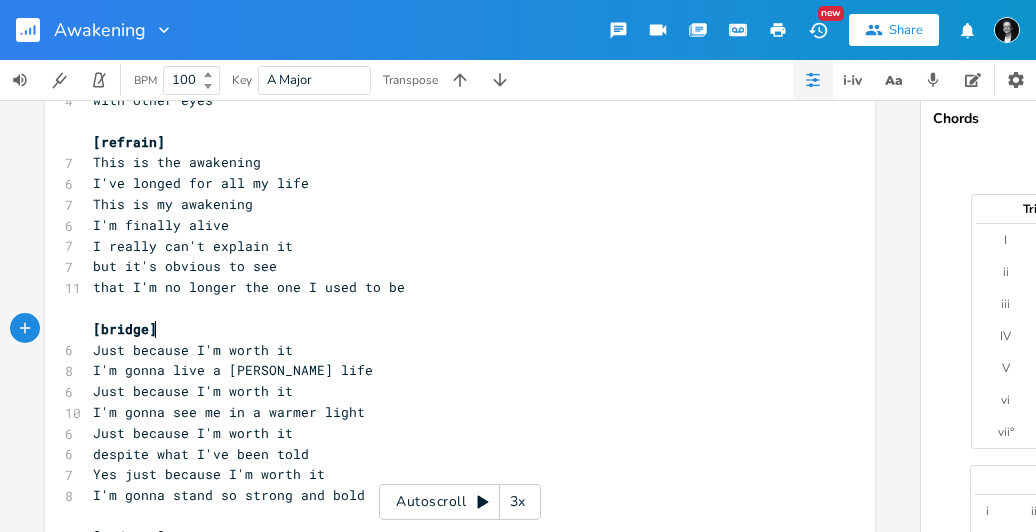 click on "[bridge]" at bounding box center [450, 329] 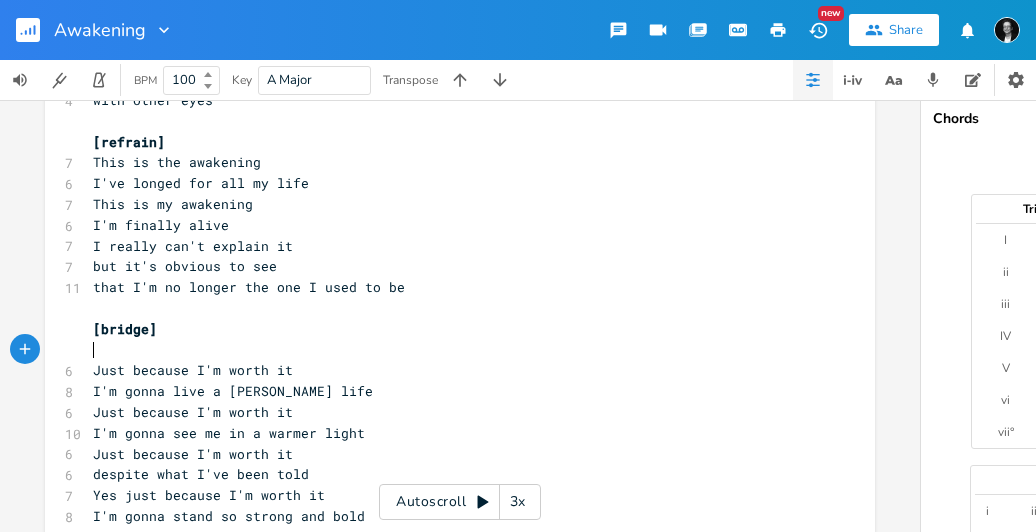 type on "C" 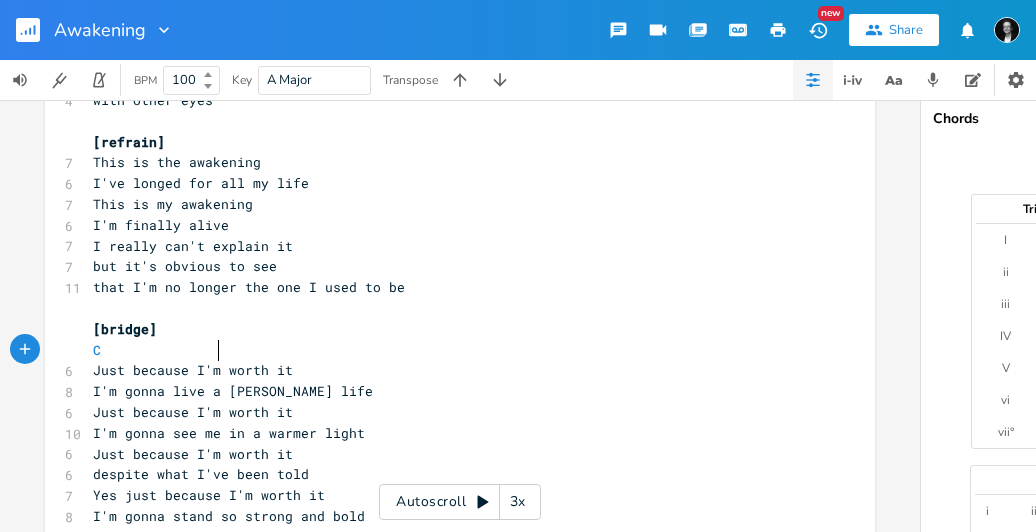 scroll, scrollTop: 0, scrollLeft: 3, axis: horizontal 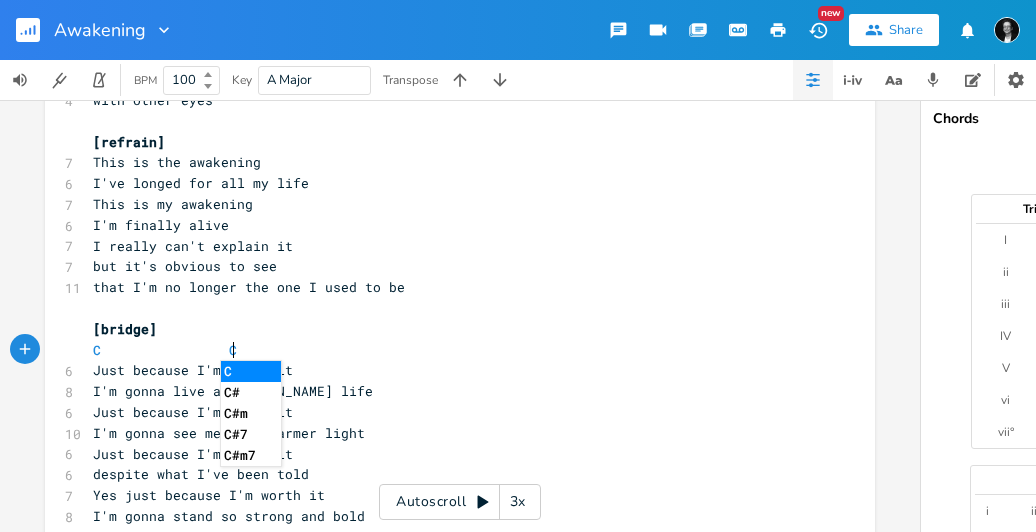 type on "C/" 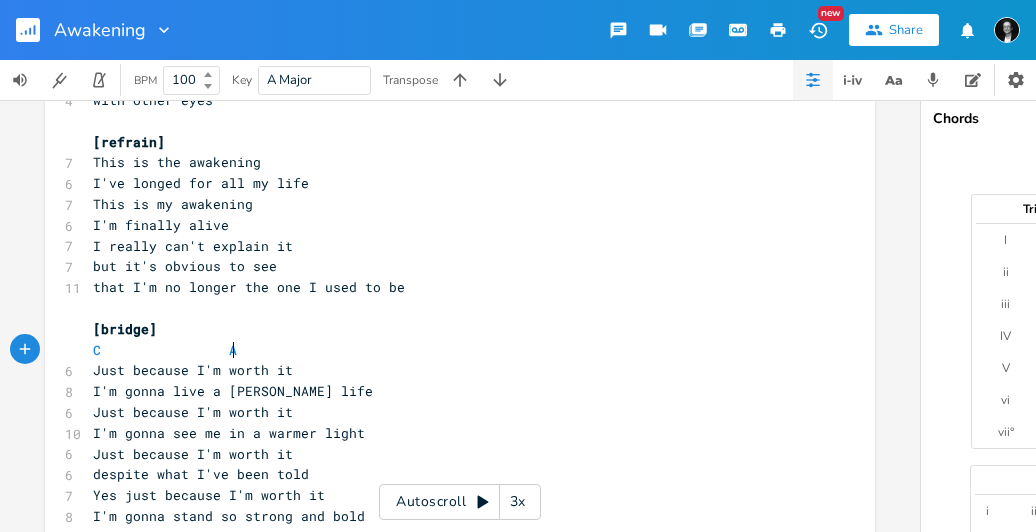 scroll, scrollTop: 0, scrollLeft: 10, axis: horizontal 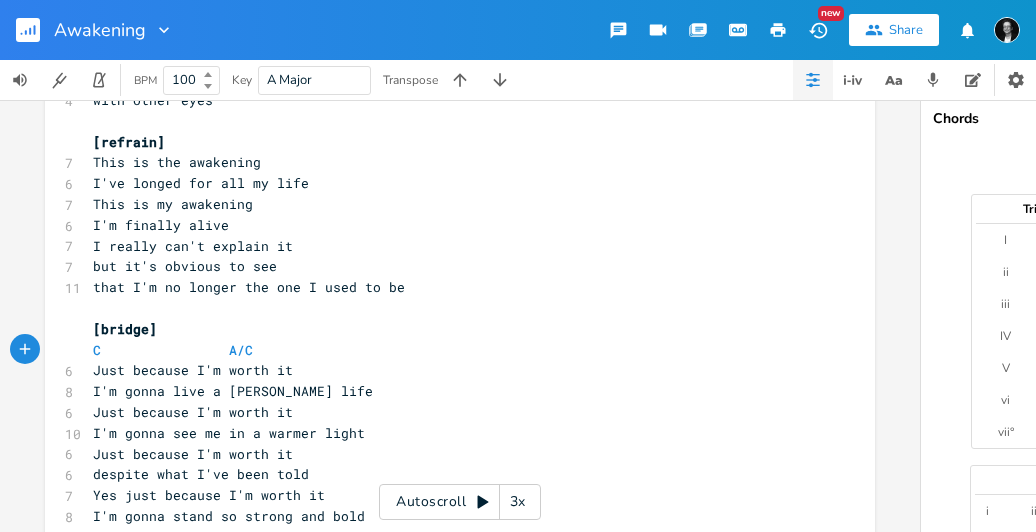 type on "A/C#" 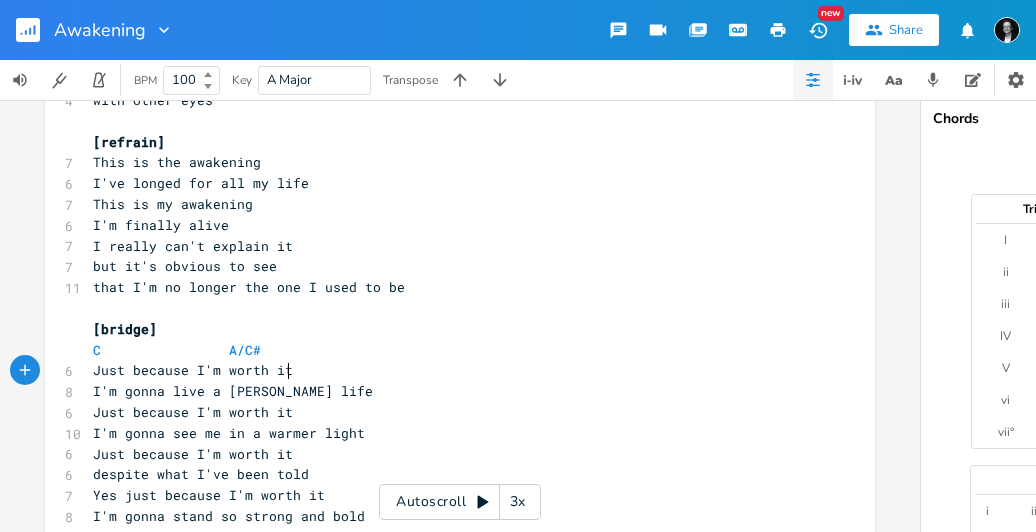 click on "Just because I'm worth it" at bounding box center (450, 370) 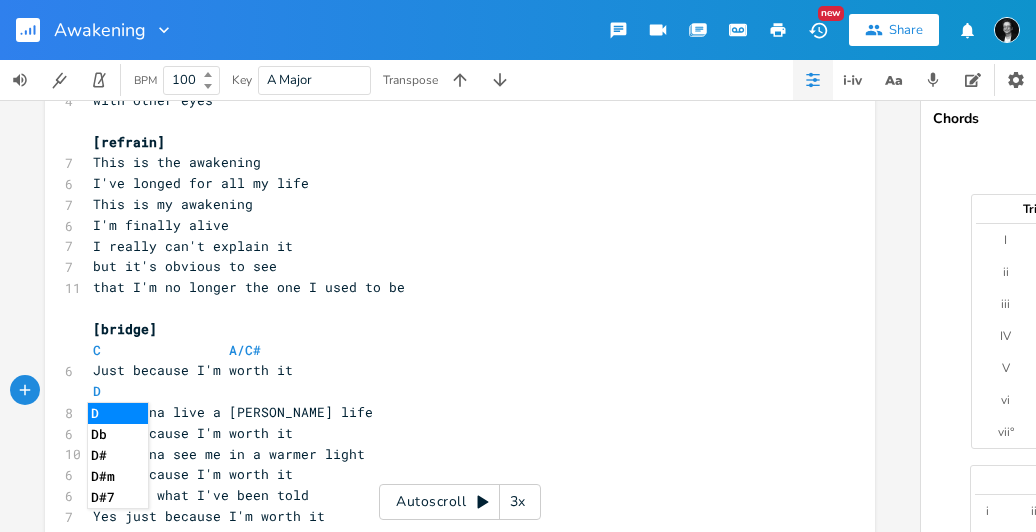 type on "Dm" 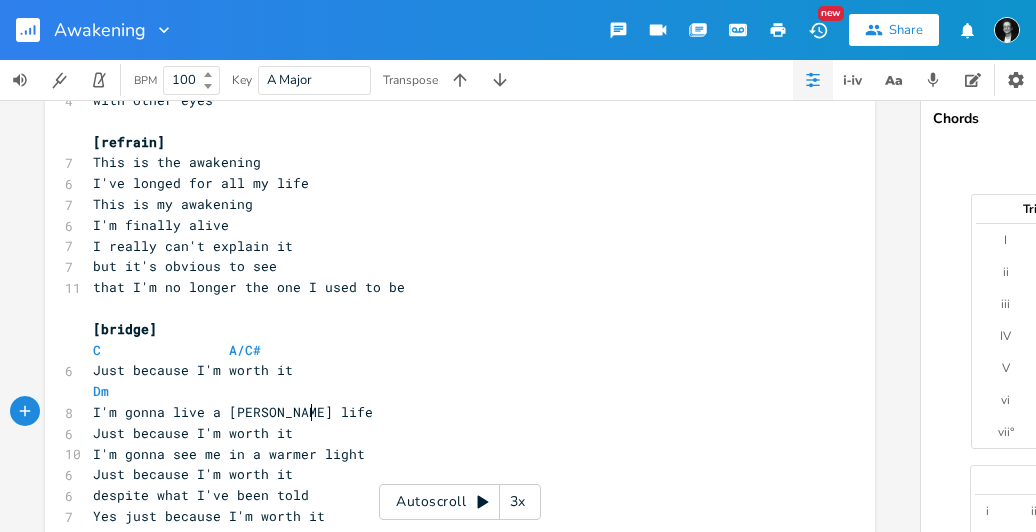 click on "I'm gonna live a [PERSON_NAME] life" at bounding box center [450, 412] 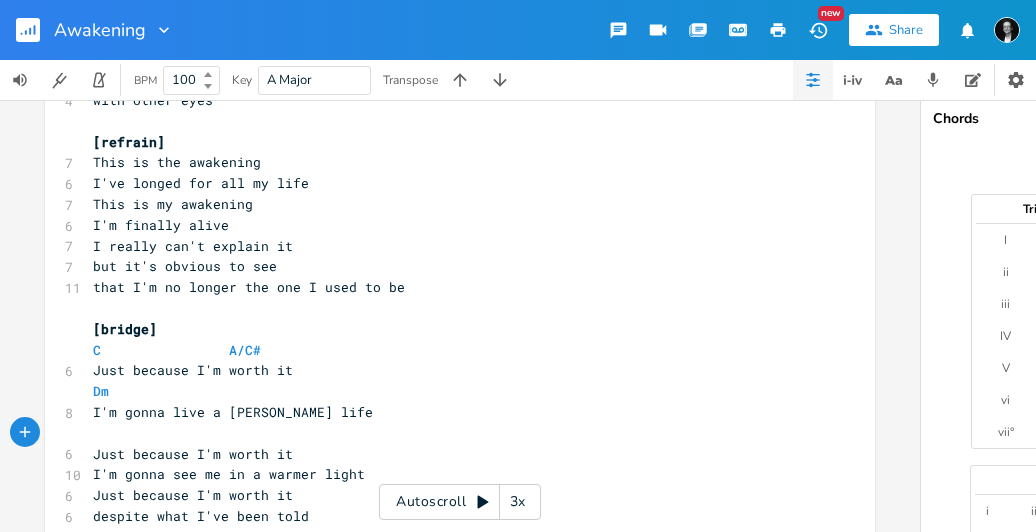 scroll, scrollTop: 0, scrollLeft: 10, axis: horizontal 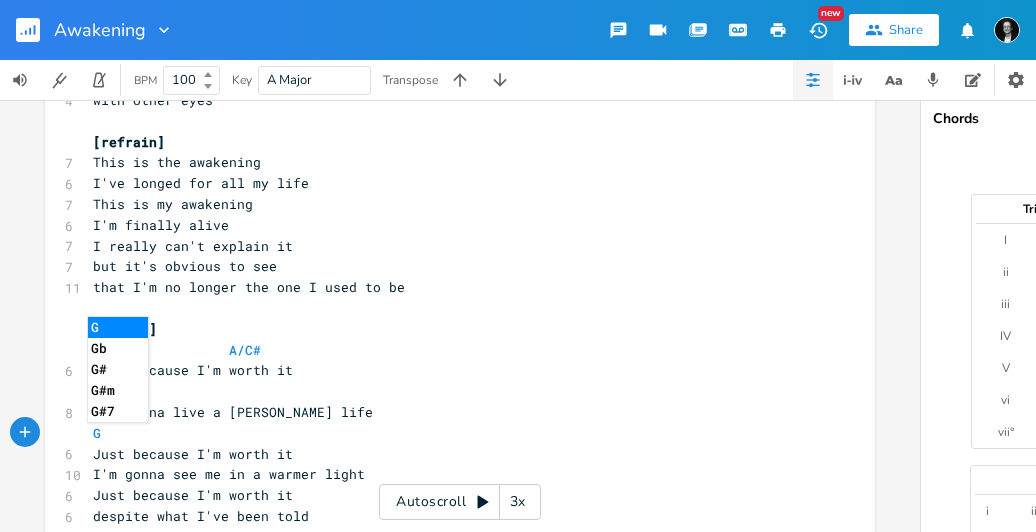 type on "G7" 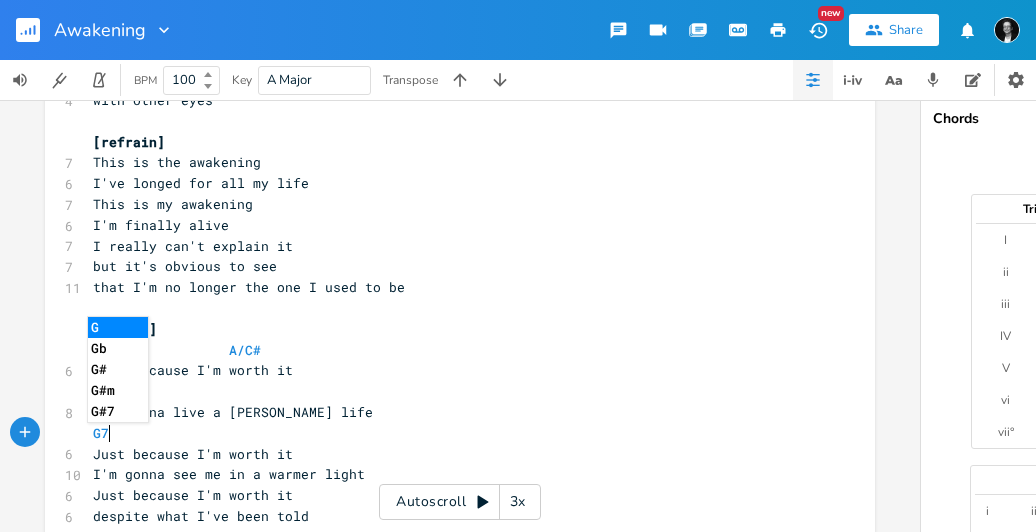 scroll, scrollTop: 0, scrollLeft: 16, axis: horizontal 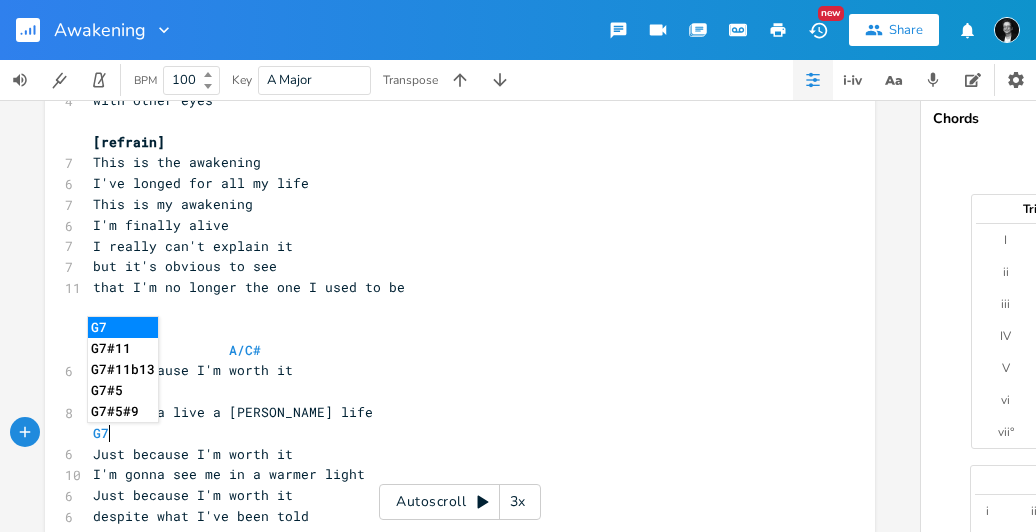 click on "Just because I'm worth it" at bounding box center (450, 454) 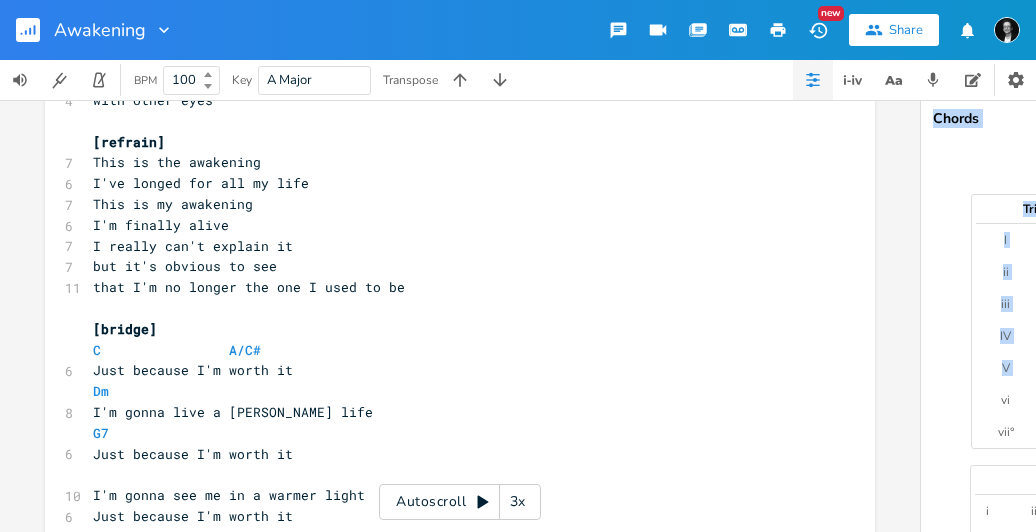 drag, startPoint x: 906, startPoint y: 346, endPoint x: 924, endPoint y: 391, distance: 48.466484 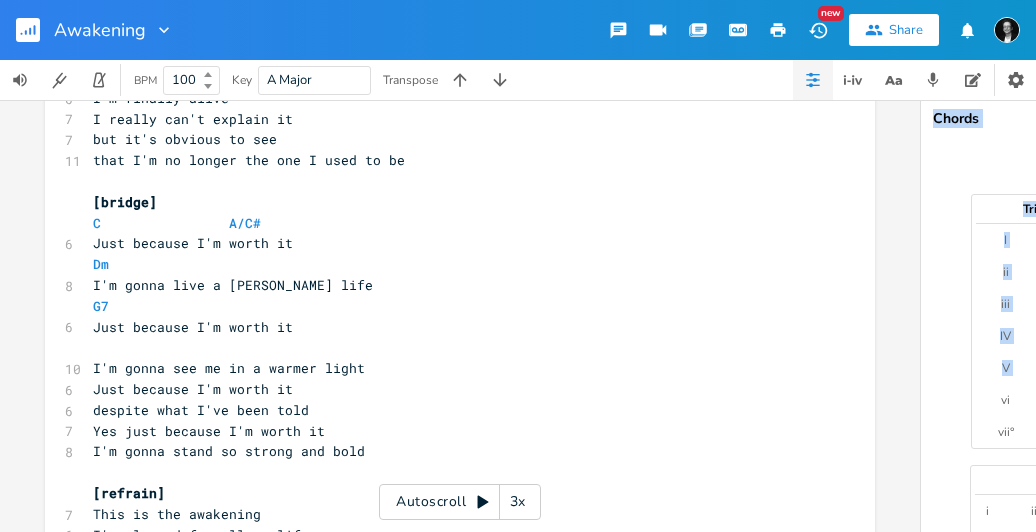 scroll, scrollTop: 1124, scrollLeft: 0, axis: vertical 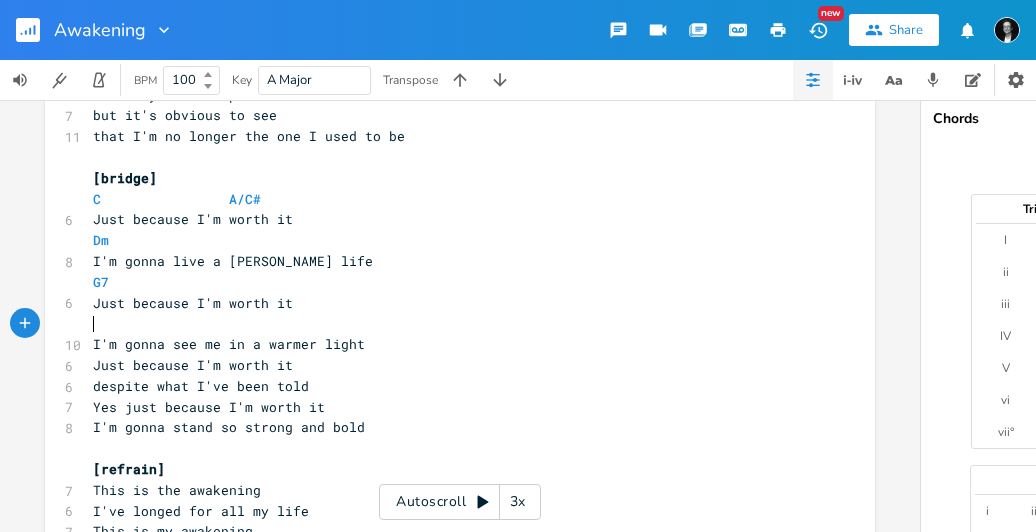 click on "​" at bounding box center [450, 323] 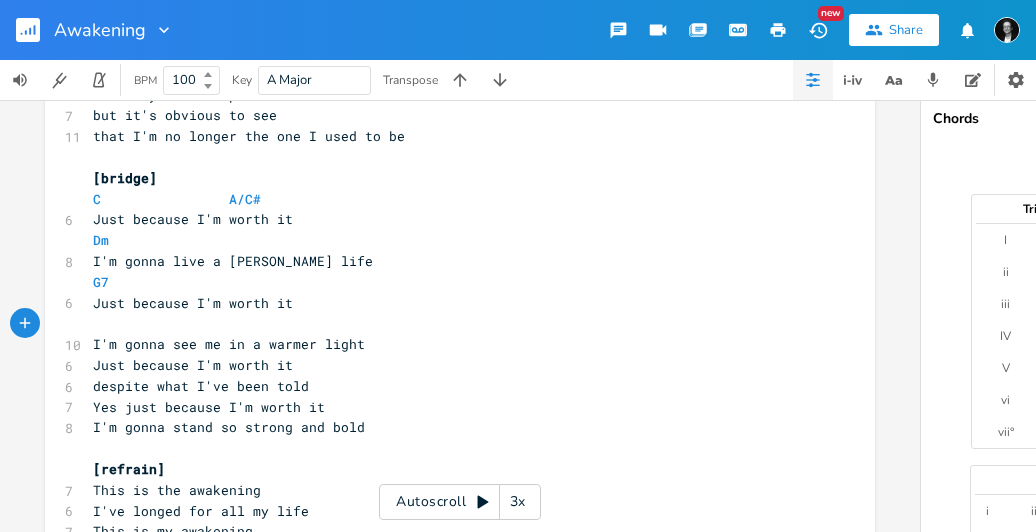 scroll, scrollTop: 0, scrollLeft: 7, axis: horizontal 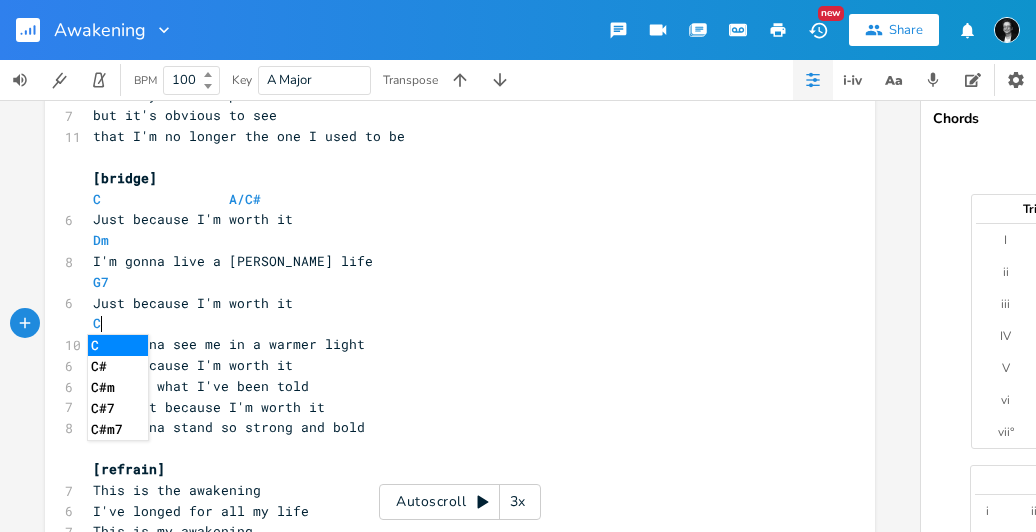 type on "C" 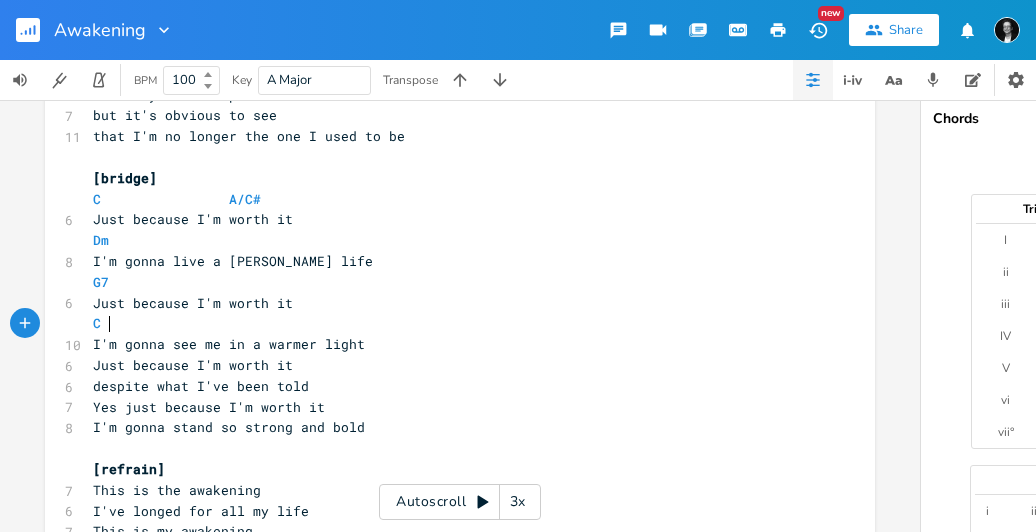 scroll, scrollTop: 0, scrollLeft: 11, axis: horizontal 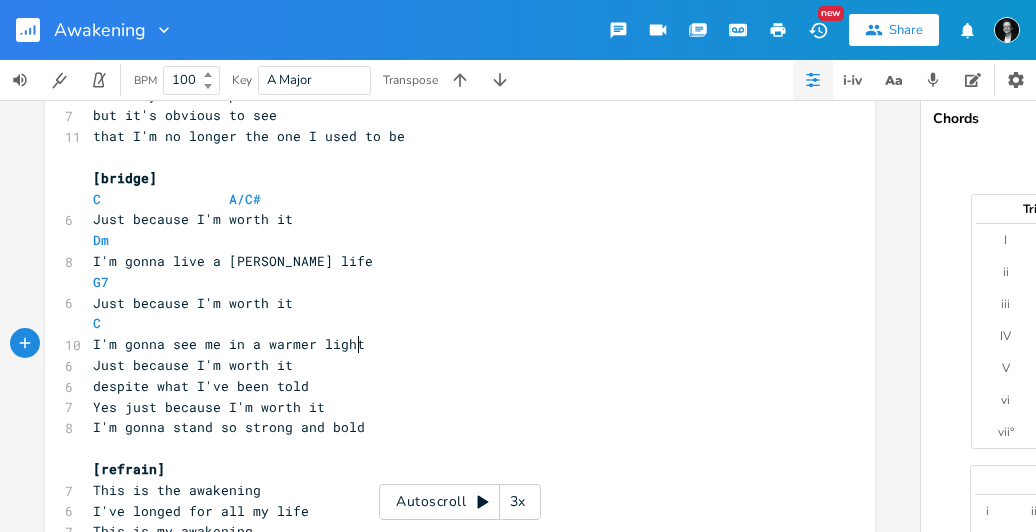 click on "I'm gonna see me in a warmer light" at bounding box center (450, 344) 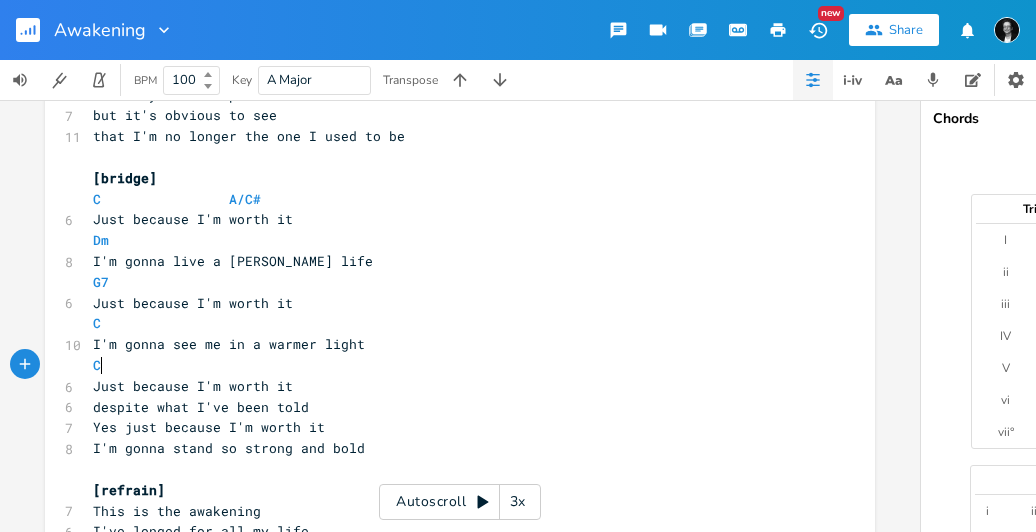 scroll, scrollTop: 0, scrollLeft: 9, axis: horizontal 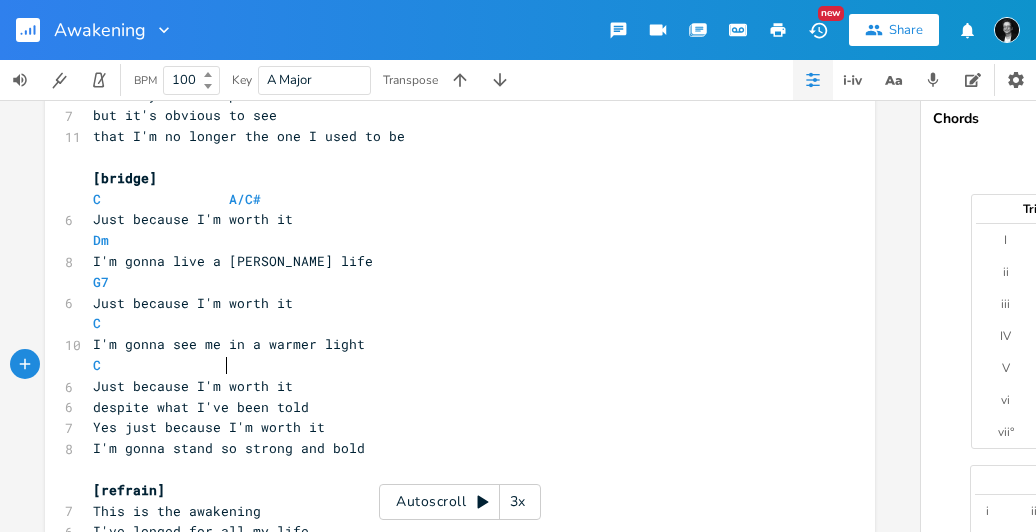 type on "C" 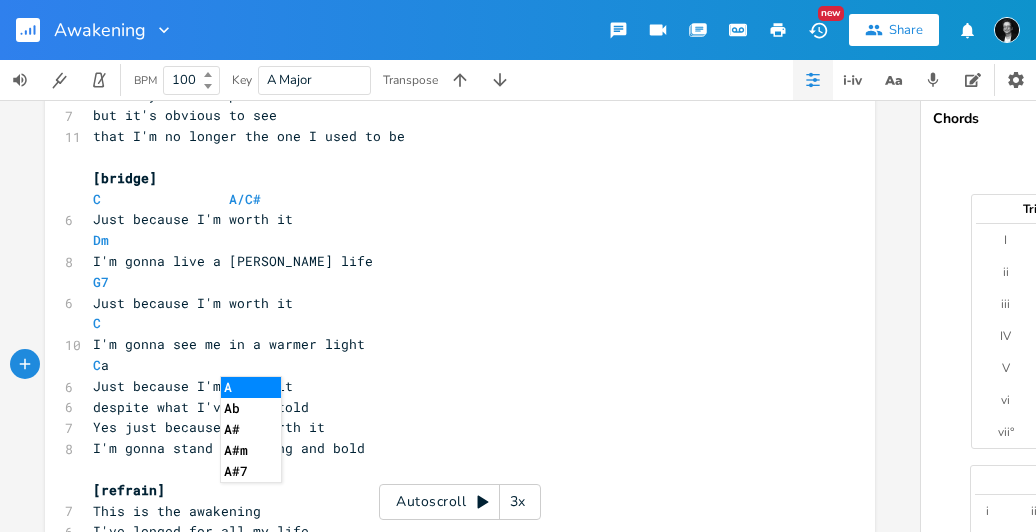 type on "a/" 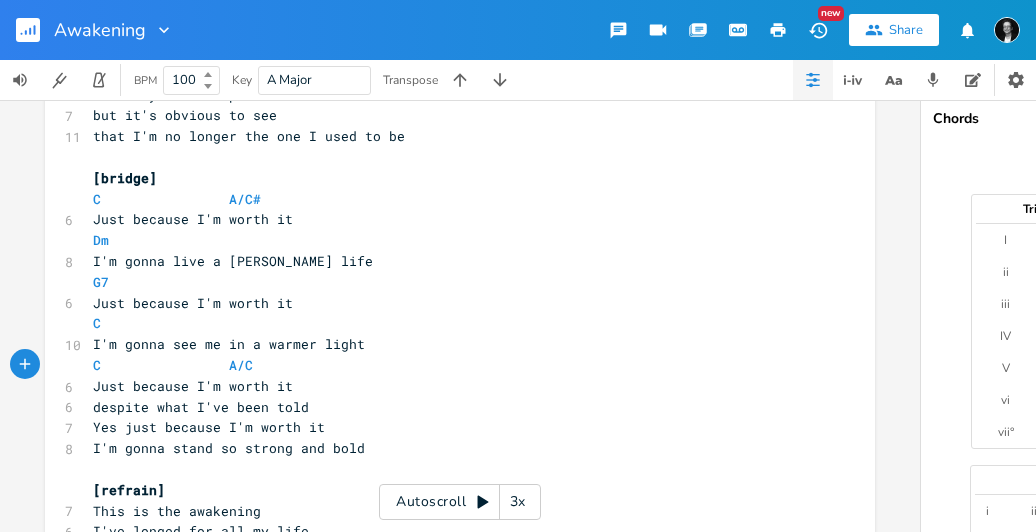 type on "A/C#" 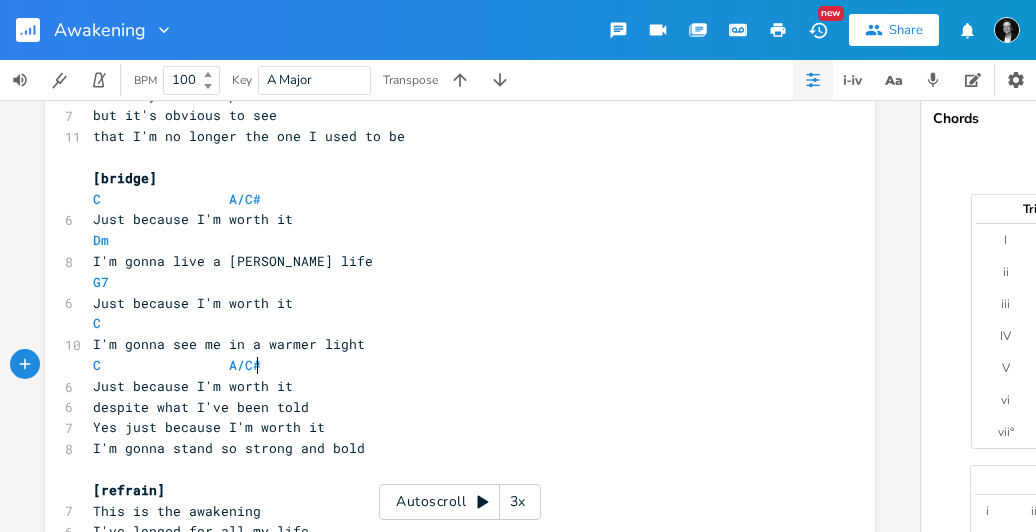 click on "C                  A/C#" at bounding box center [450, 365] 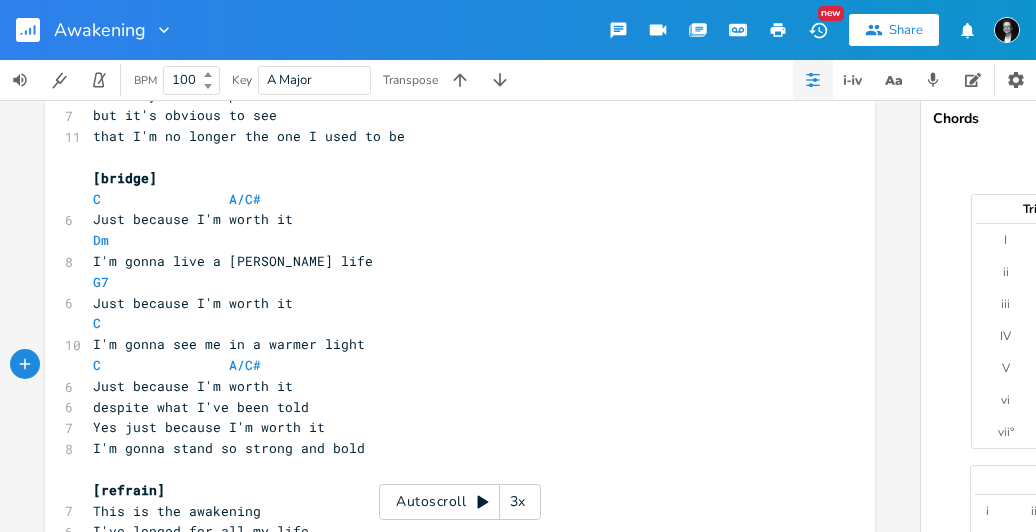 click on "Just because I'm worth it" at bounding box center (450, 386) 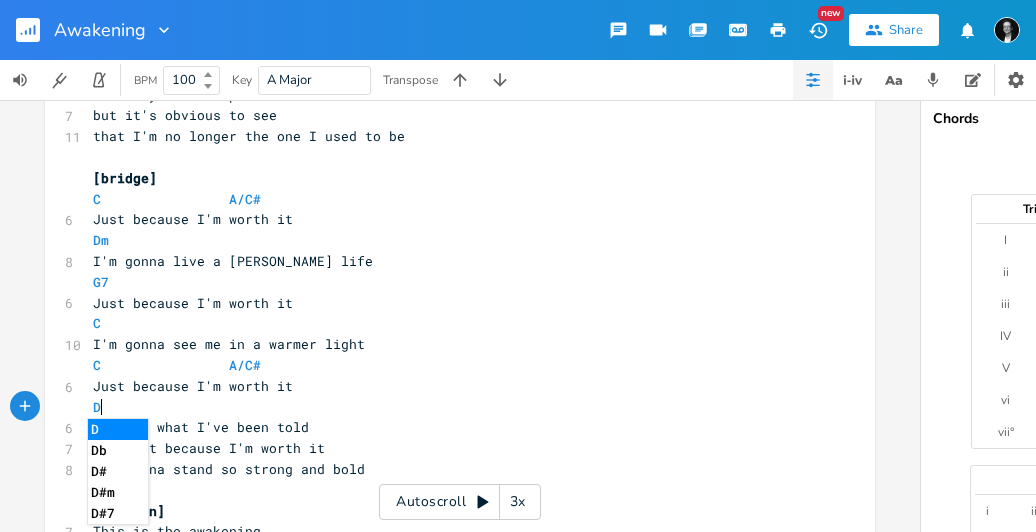type on "Dm" 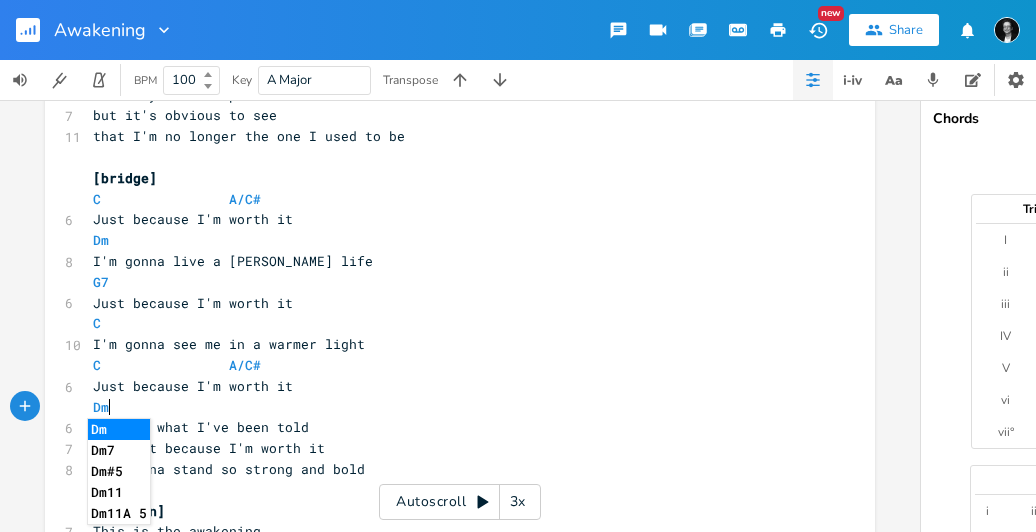 click on "Dm" at bounding box center [450, 407] 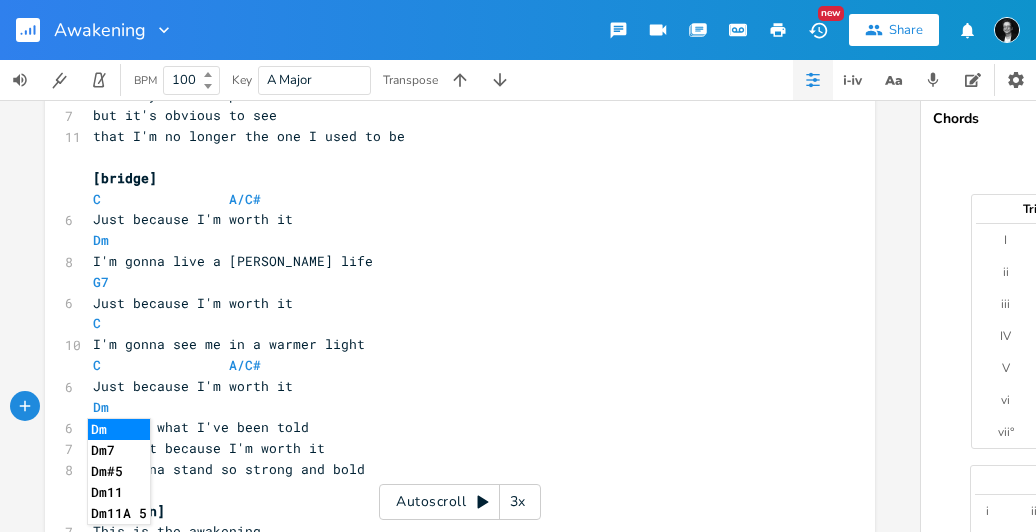 click on "Dm" at bounding box center [450, 407] 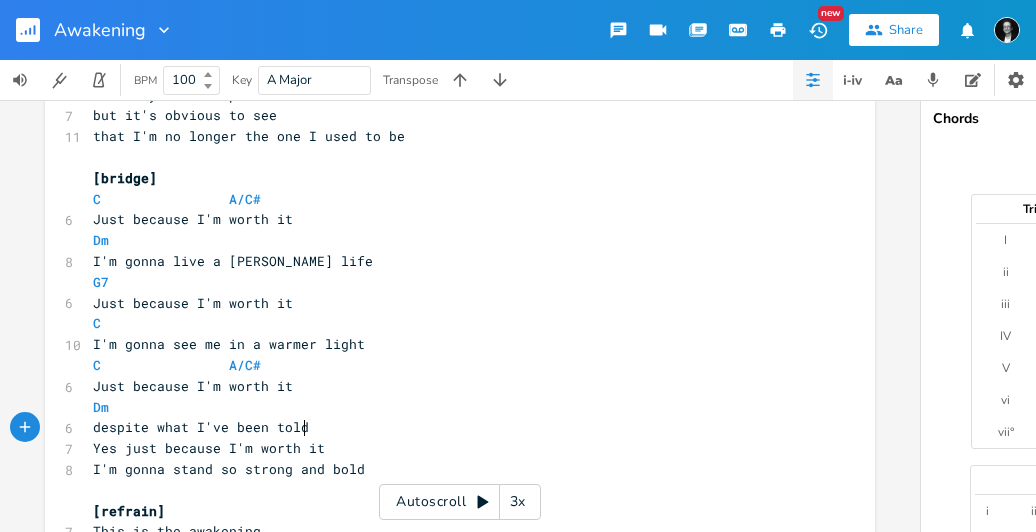 click on "despite what I've been told" at bounding box center [450, 427] 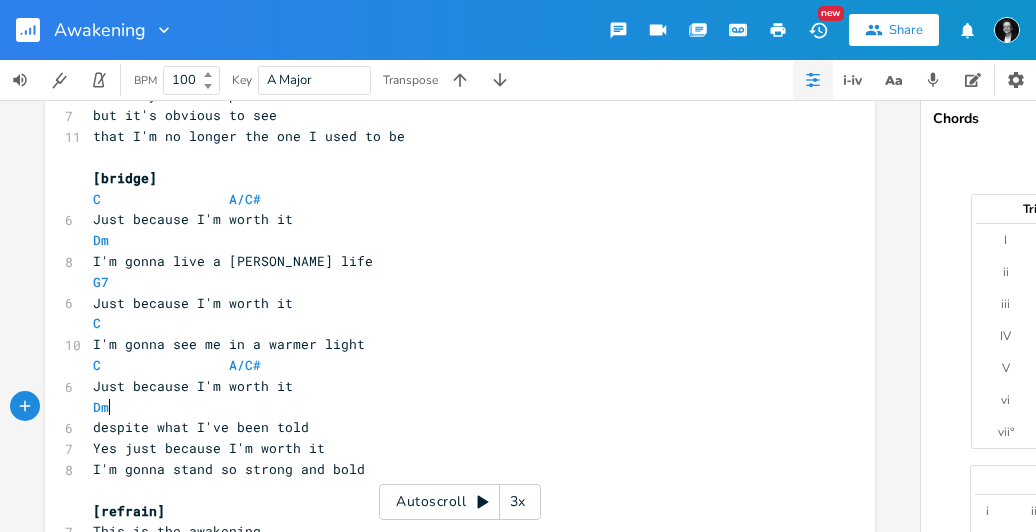 click on "Dm" at bounding box center [450, 407] 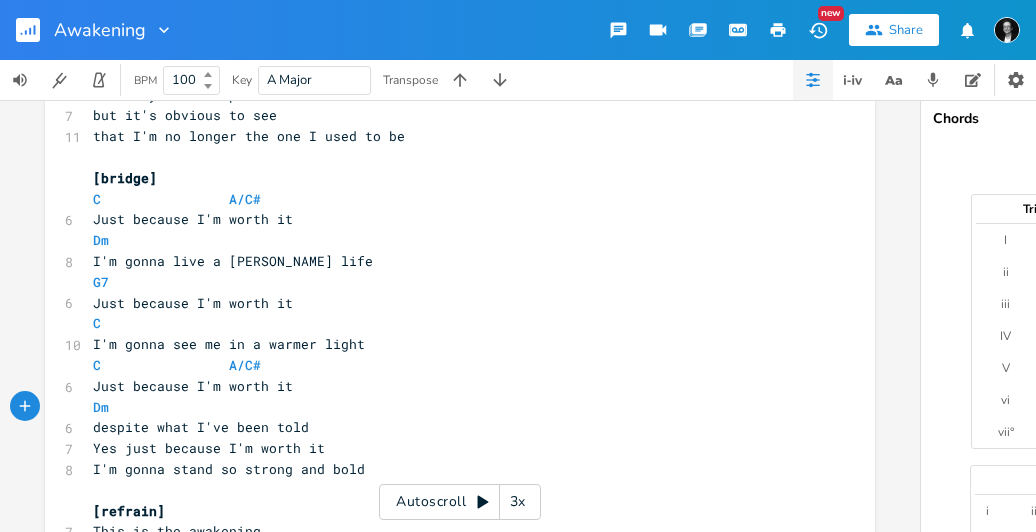 drag, startPoint x: 122, startPoint y: 409, endPoint x: 156, endPoint y: 407, distance: 34.058773 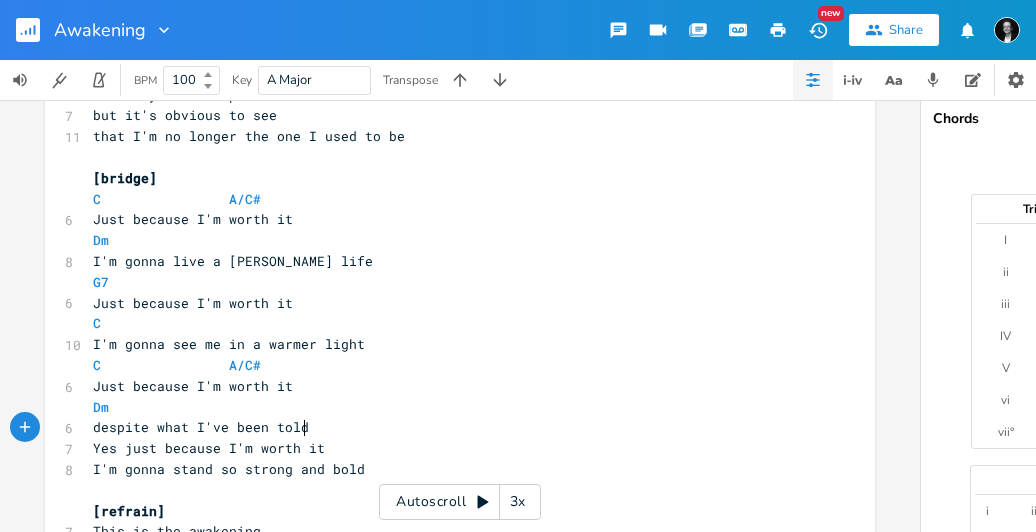 click on "despite what I've been told" at bounding box center (450, 427) 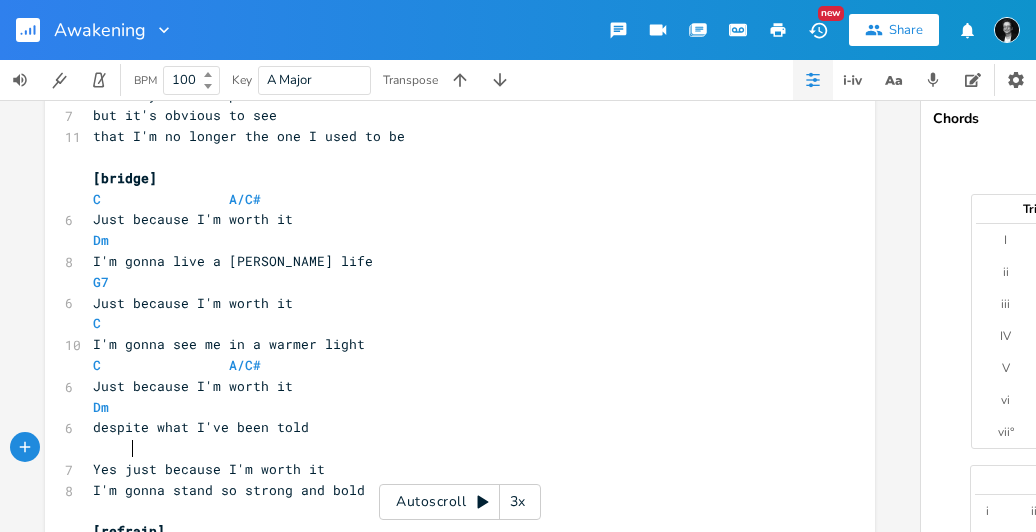 scroll, scrollTop: 0, scrollLeft: 15, axis: horizontal 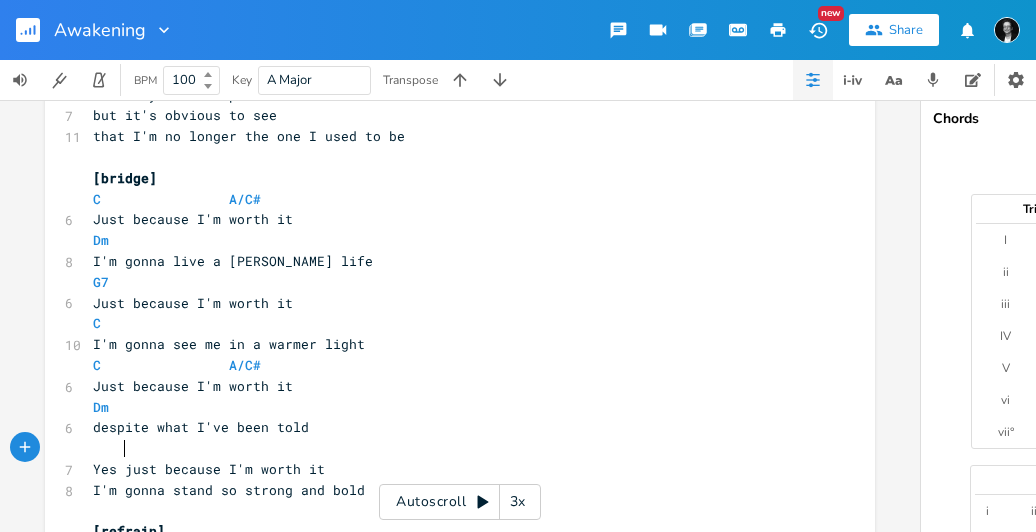 type on "G" 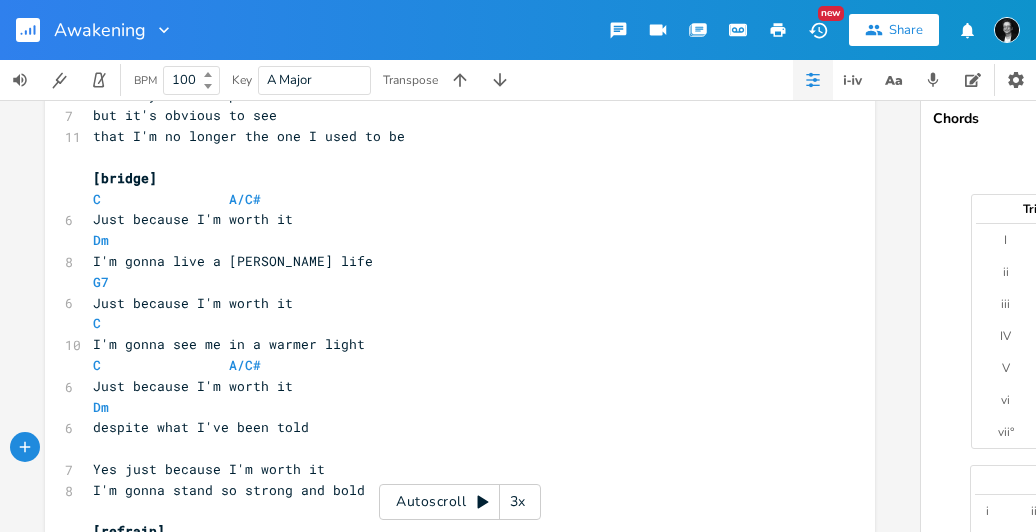 type on "D" 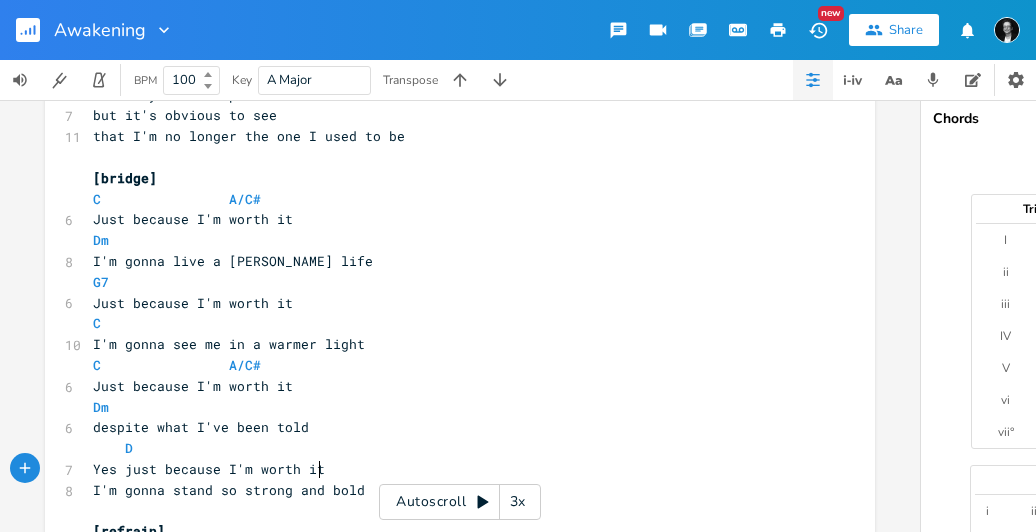click on "Yes just because I'm worth it" at bounding box center (450, 469) 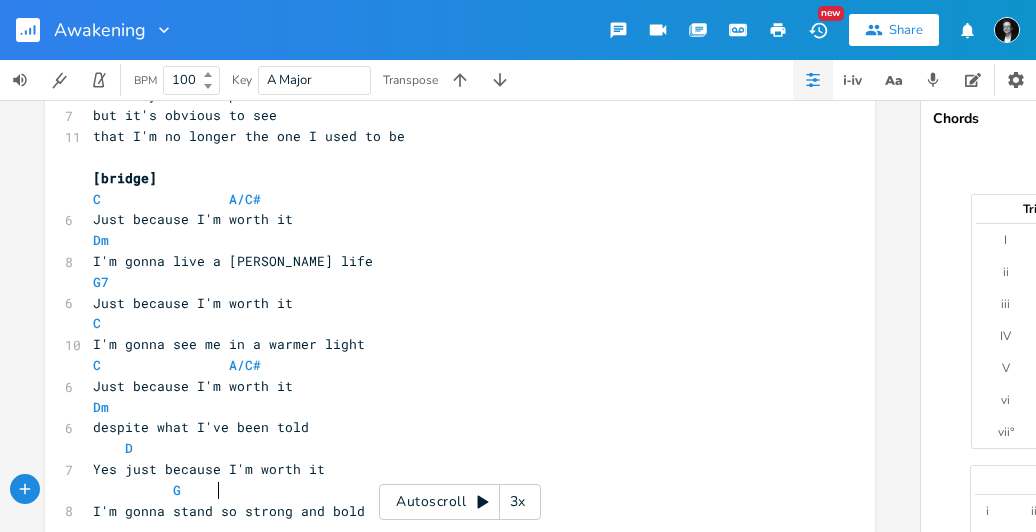 scroll, scrollTop: 0, scrollLeft: 42, axis: horizontal 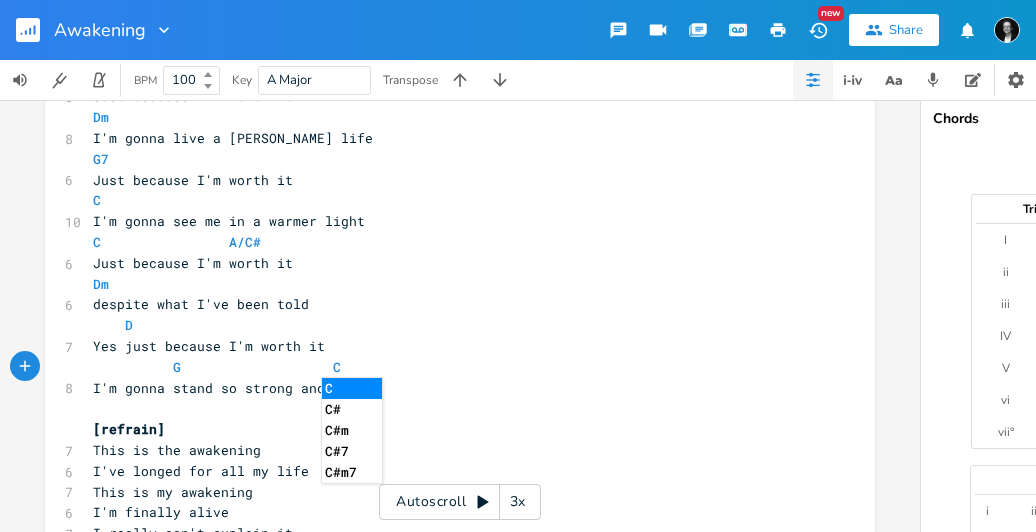 type on "G                   C/" 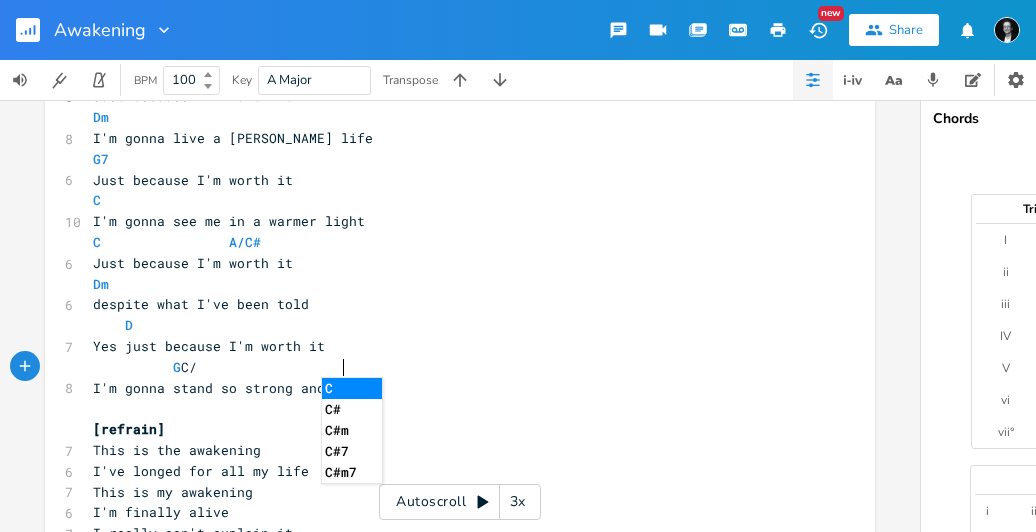 scroll, scrollTop: 0, scrollLeft: 86, axis: horizontal 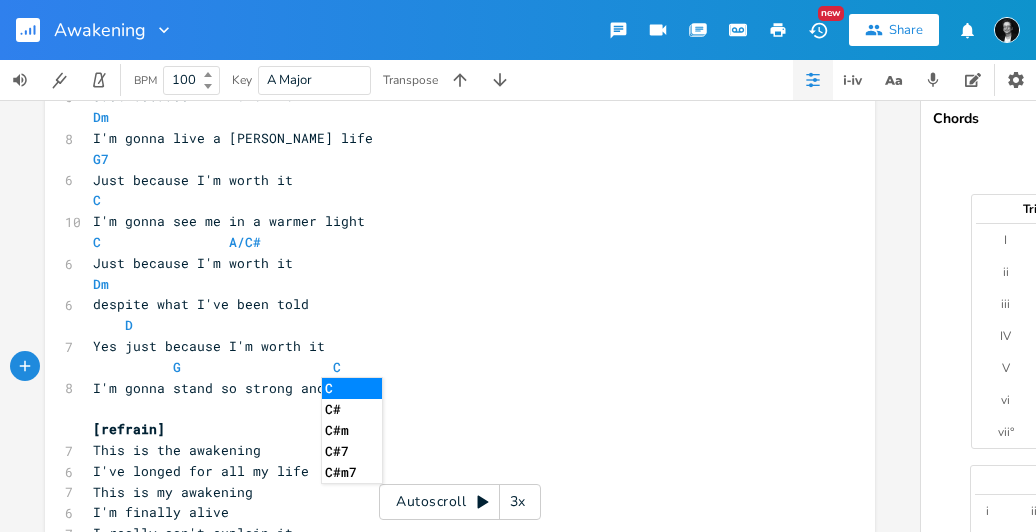 type on "7" 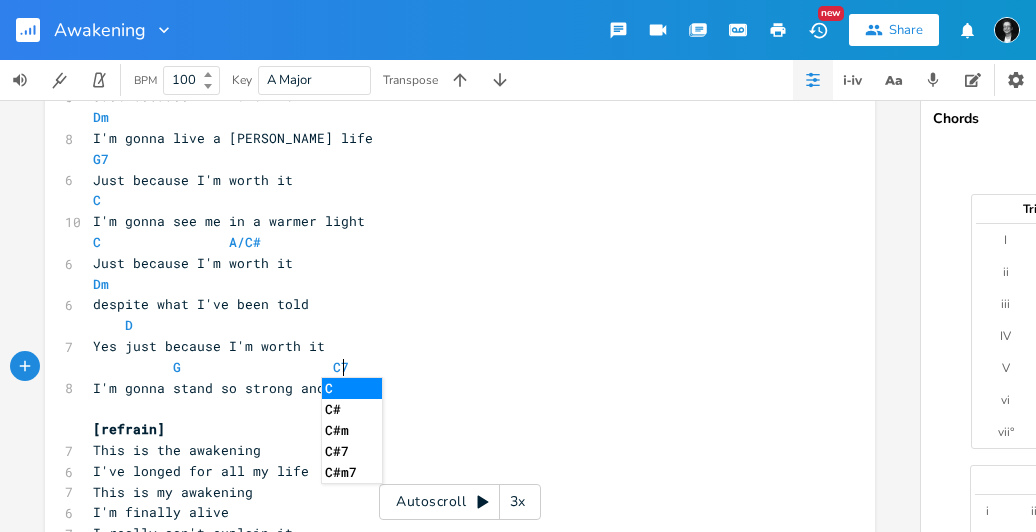 scroll, scrollTop: 0, scrollLeft: 7, axis: horizontal 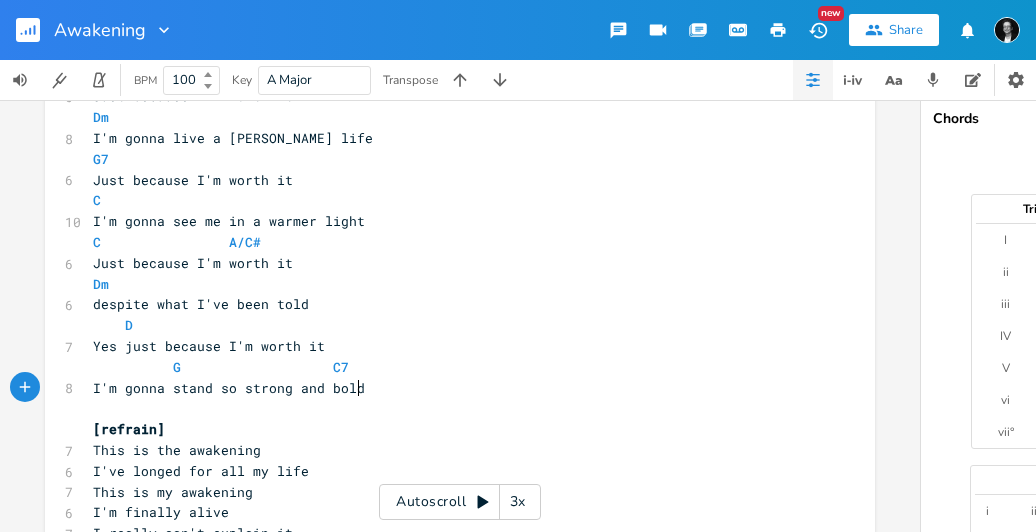 click on "I'm gonna stand so strong and bold" at bounding box center [450, 388] 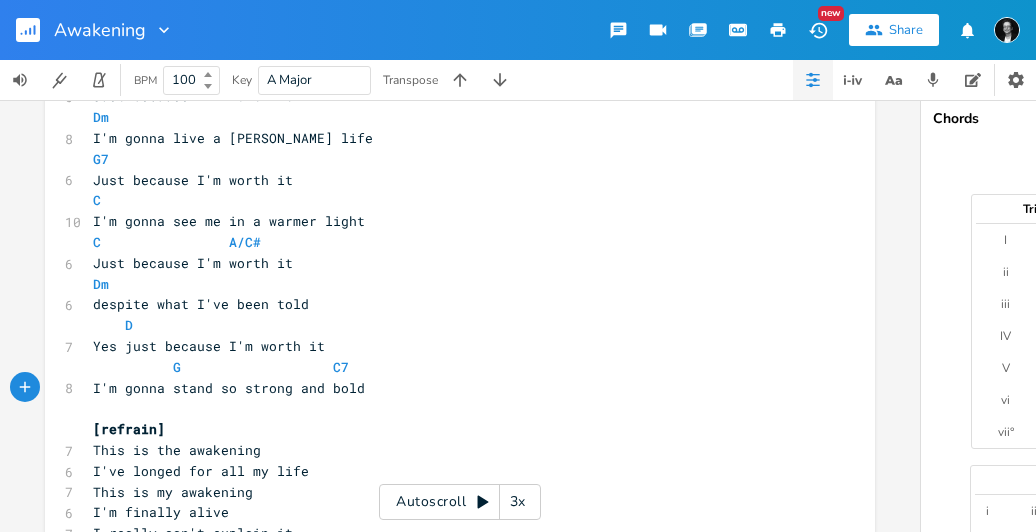 scroll, scrollTop: 1247, scrollLeft: 0, axis: vertical 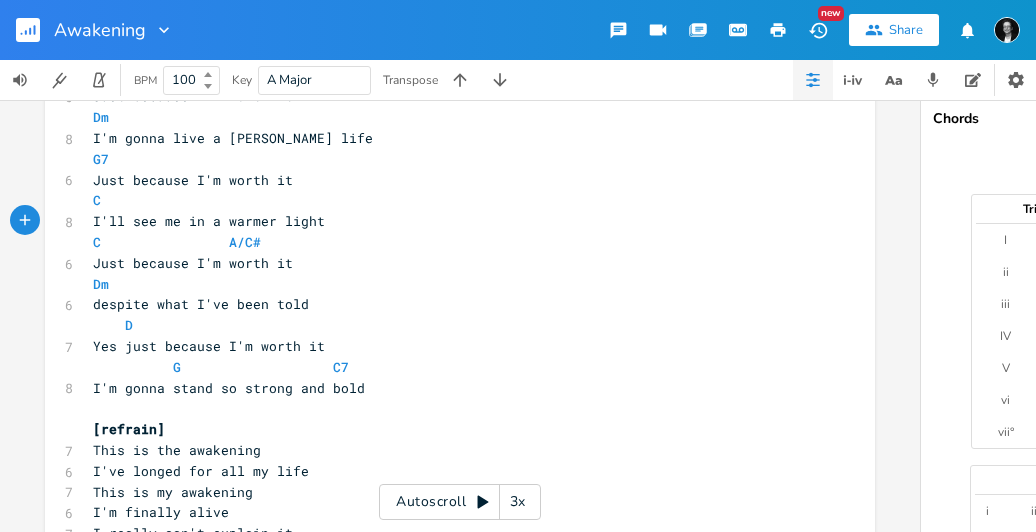 type on "ll" 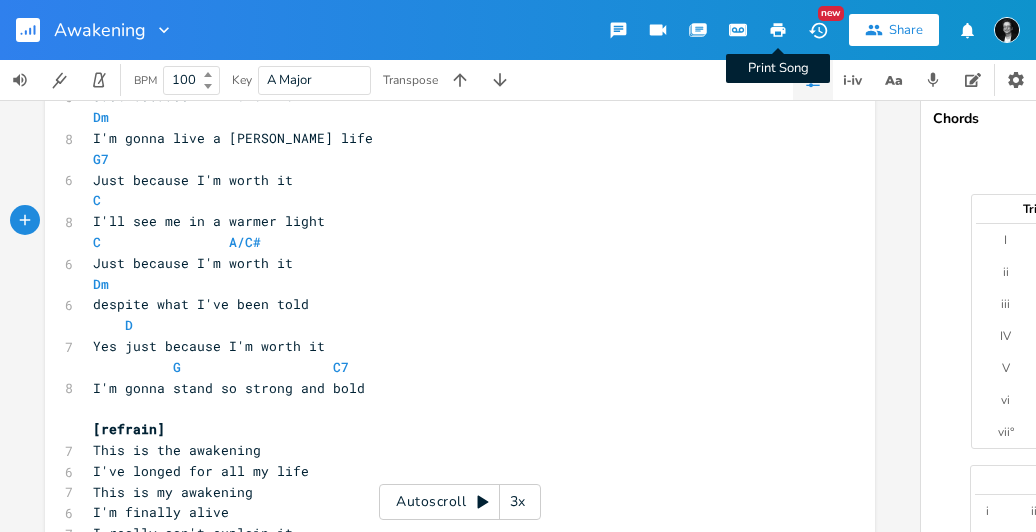 click 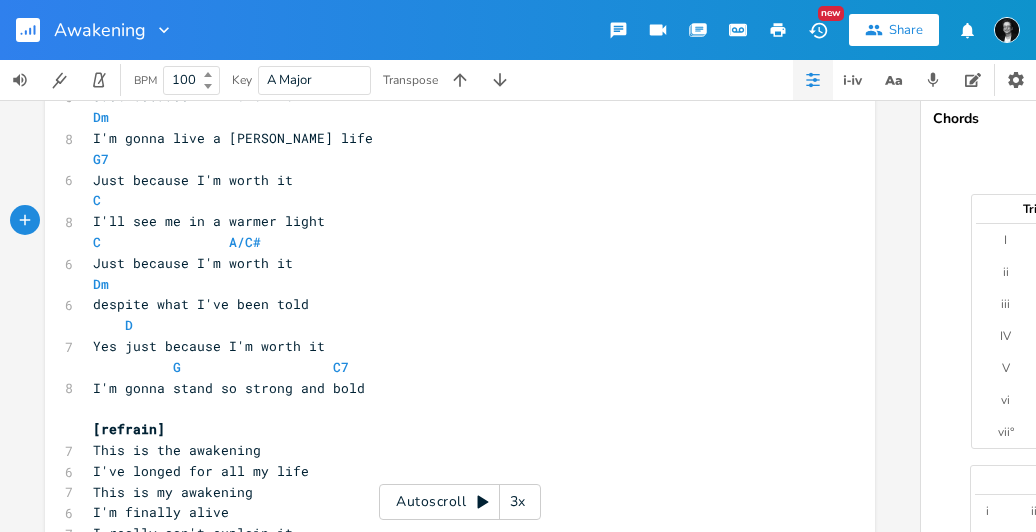 scroll, scrollTop: 0, scrollLeft: 0, axis: both 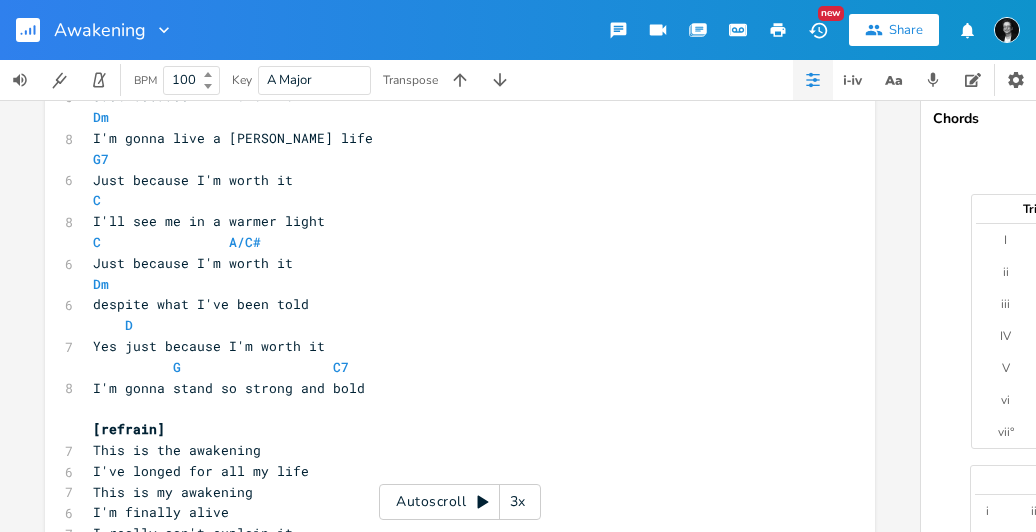 click on "[Verse 1]    F             Fmaj7 4 Awakening      F7                   8 One afternoon I was fed up              Bb6   7 with that boss inside of me      F/A 6 who wrote harsh notes to me    C                     C 6 I threw them all away               F 5 Enough is enough! ​ [Verse 2] 4 Awakening 8 I woke up the next morning and  7 I saw the sunshine outside 6 The world in other light 6 And I found that I could 5 see with other eyes ​ [Refrain] F                 A   7 This is the awakening        Bb                  F               F   F/E 6 I've longed for all my life Dm              G   7 This is my awakening C 6 I'm finally alive A 7 I really can't explain it Dm 7 but it's obvious to see Gm                             C                F   11 that I'm no longer the one I used to be ​ [Verse 3] 4 Awakening 7 And I begun to set some 7 higher standards for myself 7 Not putting me on the shelf 6 I finally could see  4 with other eyes ​ [refrain]   7 This is the awakening 6 7 6 I'm finally alive" at bounding box center (450, -163) 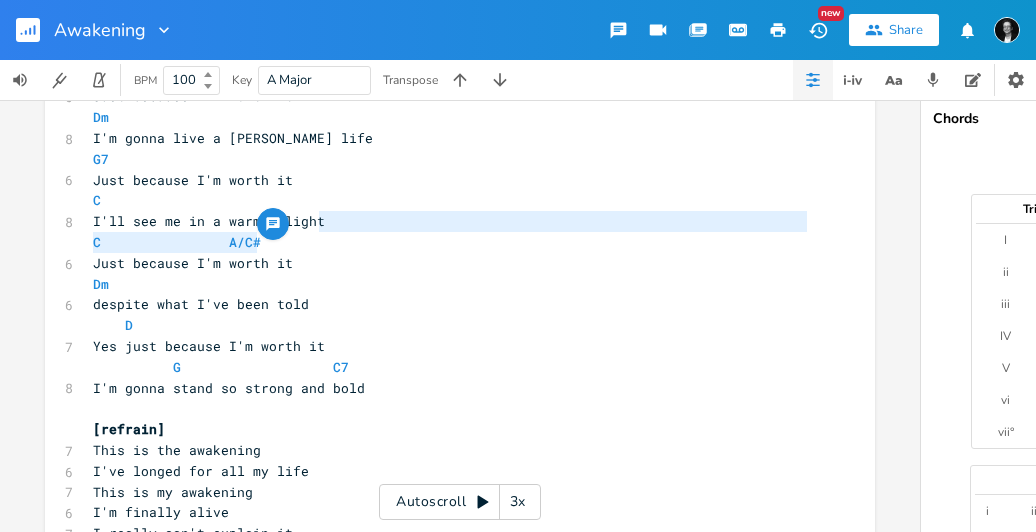 click on "I'll see me in a warmer light" at bounding box center (450, 221) 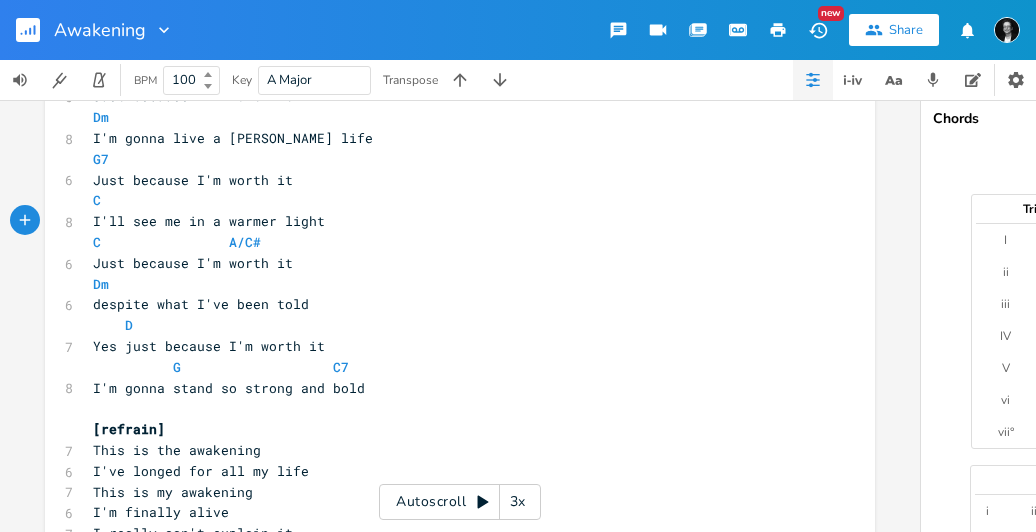click on "G                     C7" at bounding box center [221, 367] 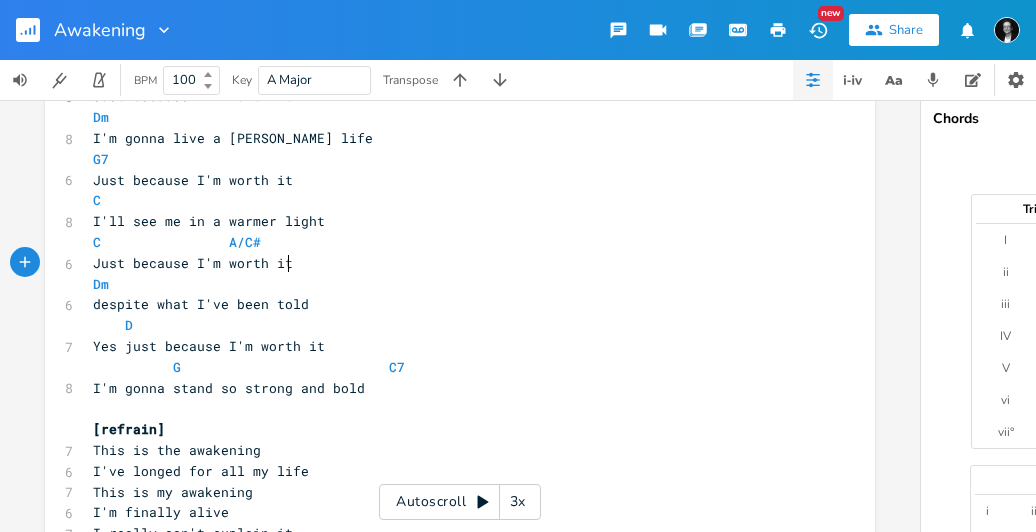 click on "Just because I'm worth it" at bounding box center (450, 263) 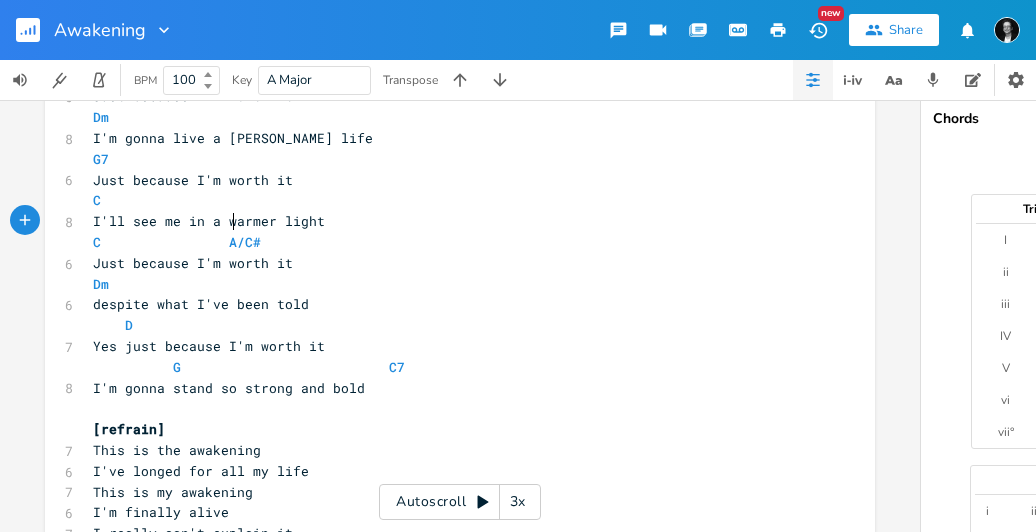 click on "I'll see me in a warmer light" at bounding box center (209, 221) 